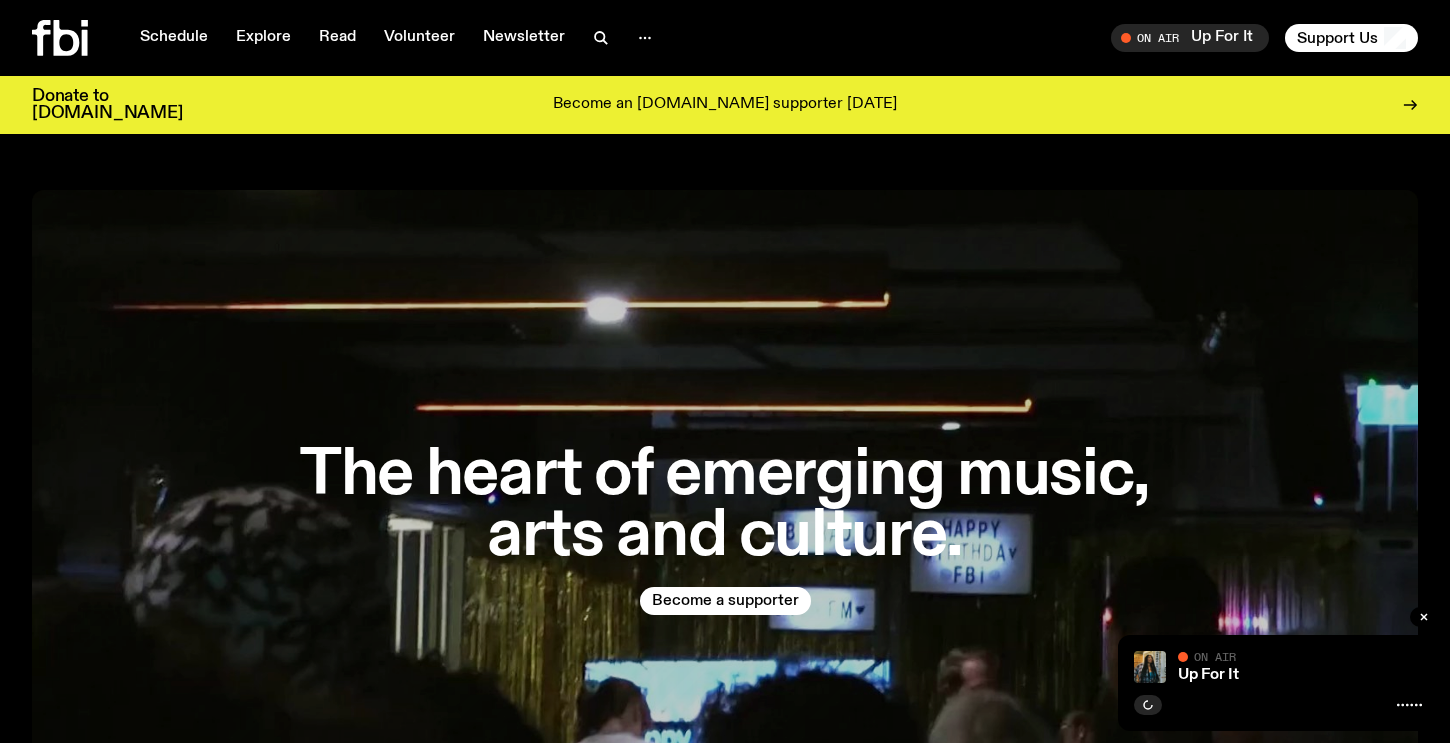 scroll, scrollTop: 0, scrollLeft: 0, axis: both 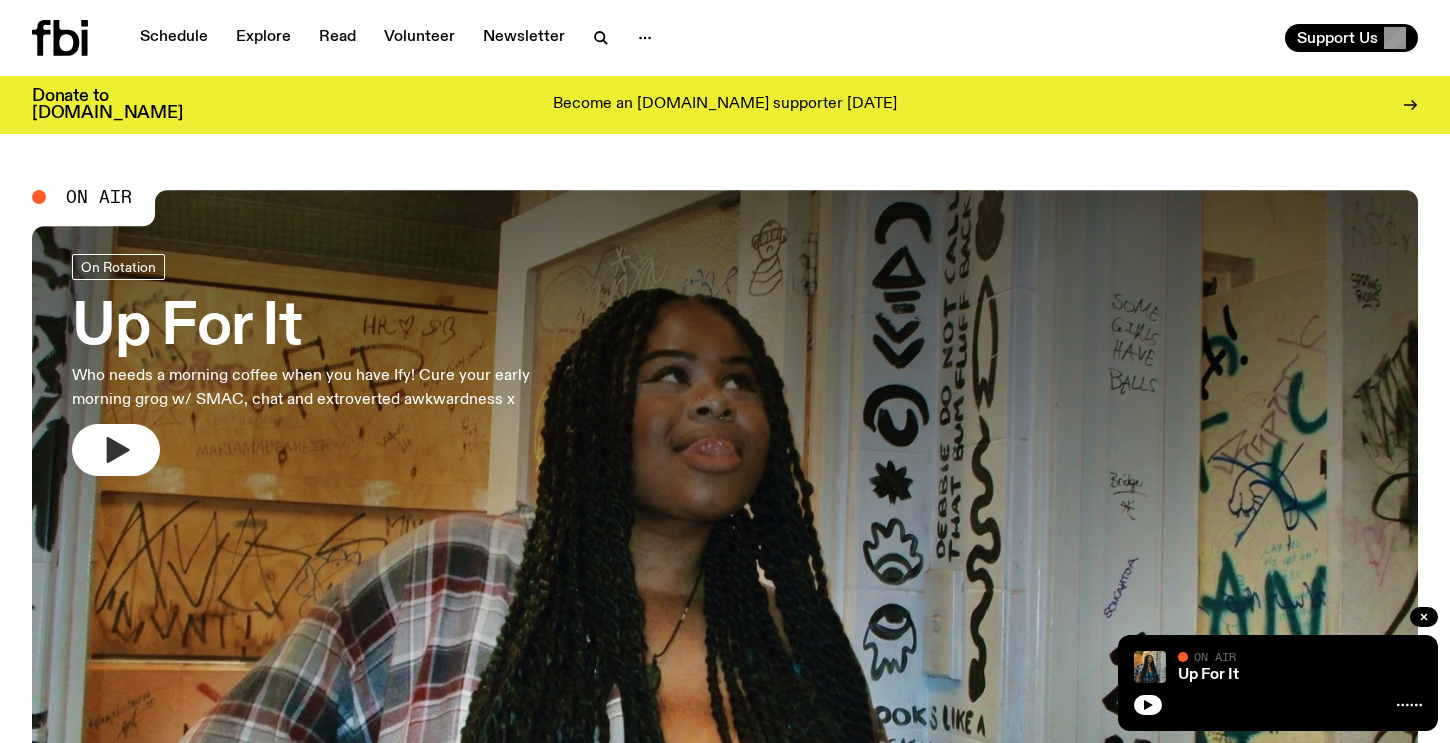 click 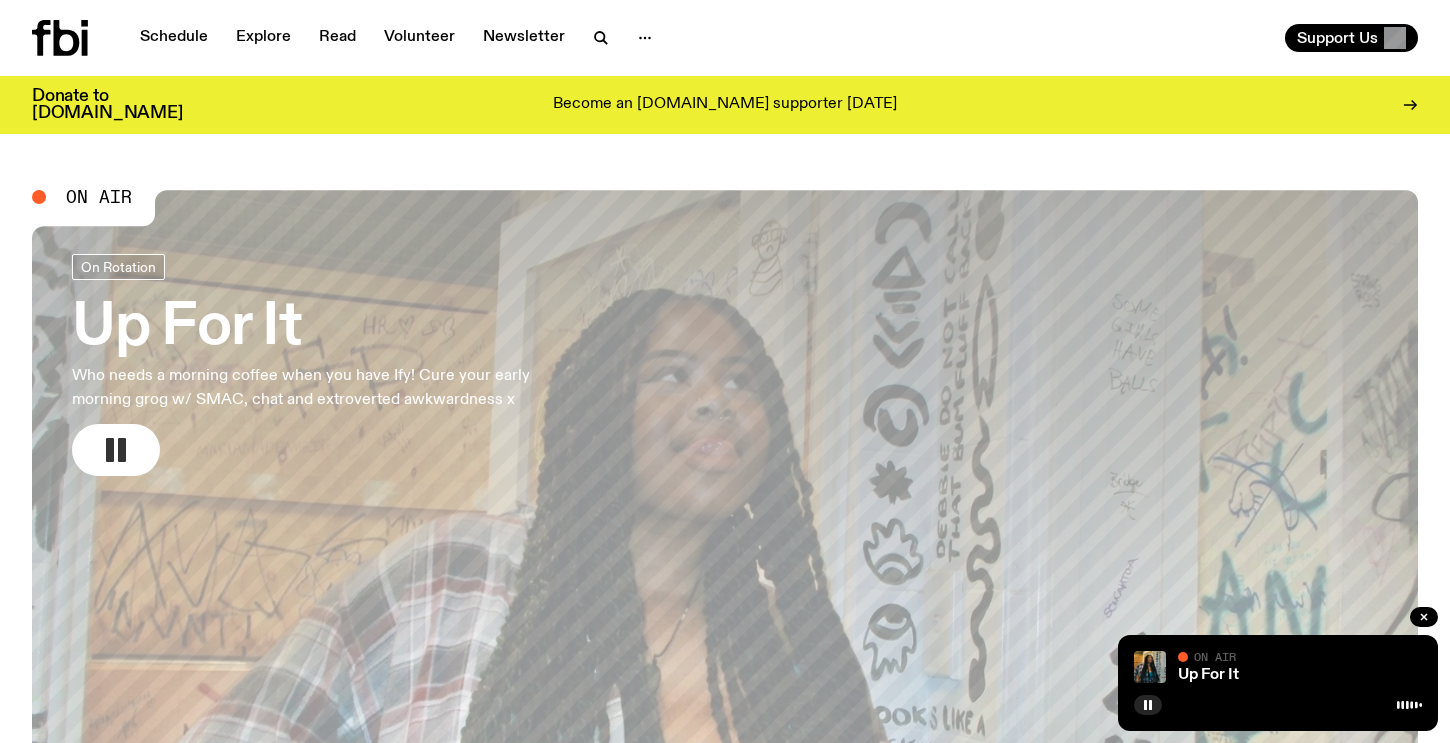 click on "On Air On Rotation Up For It Who needs a morning coffee when you have Ify! Cure your early morning grog w/ SMAC, chat and extroverted awkwardness x Up Next Mornings with Kana Frazer 10:00am - 12:00pm  Up Next Mornings with Kana Frazer 10:00am - 12:00pm  Featured episodes On Rotation Post-Rock Jazz +1 Arvos with Bri Kennedy ✩ Interview: Moin 07.07.25 Specialist 704 W HIGH ST with FearDorian 06.07.25 On Rotation The Playlist with Benny, alisha, and raf 04.07.25 Talk Race Matters / Holding Breath 06.07.25 Specialist Hip Hop & Rap Sunset with nazty gurl ft. fernando guest mix (BKR) 02.07.25 Specialist 704 W HIGH ST with dedede 29.06.25 On Rotation Indie Folk +2 Mornings with Sam Lane - Julia Jacklin Interview! 27.06.25 On Rotation Dub Electronic +1 The Live Feed / Keanu Nelson 01.06.25 View More Synth Pop EDM Post-Punk Shuffle See all genres Latest articles Album of the Week Thus Spoke the Broken Chanteuse –  Wet Kiss 04.07.25 Independent Artist of the Week Kristelle 03.07.25 Album of the Week Rory –  Radio" at bounding box center (725, 2675) 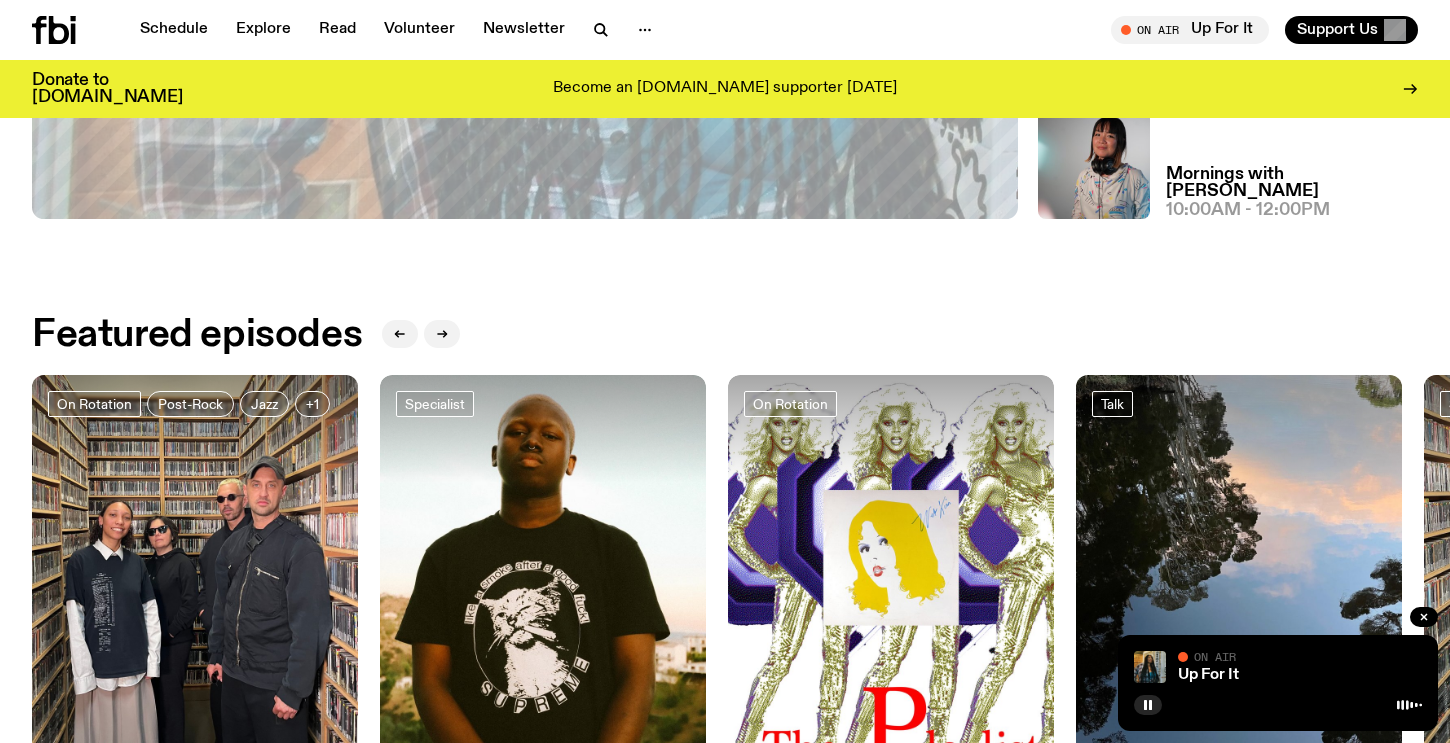 scroll, scrollTop: 0, scrollLeft: 0, axis: both 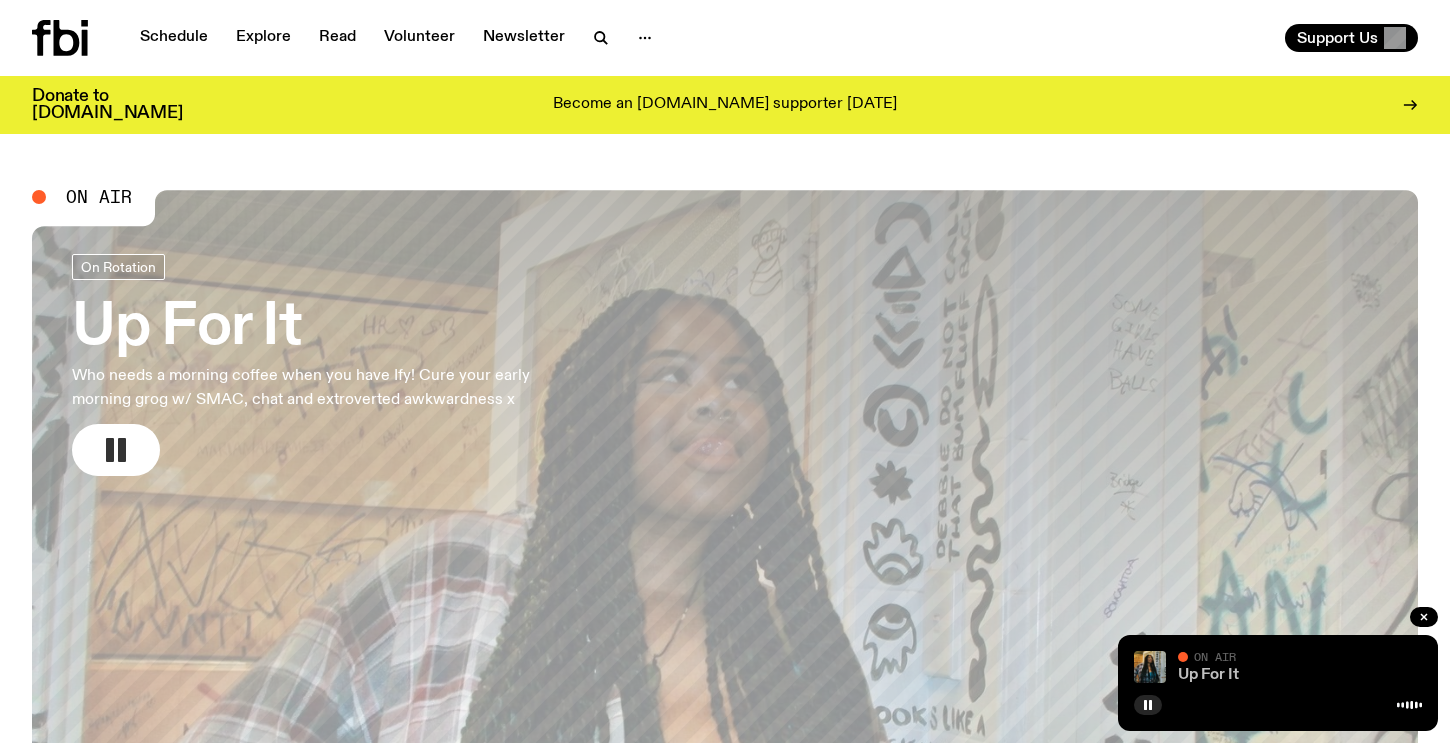 click on "Up For It" 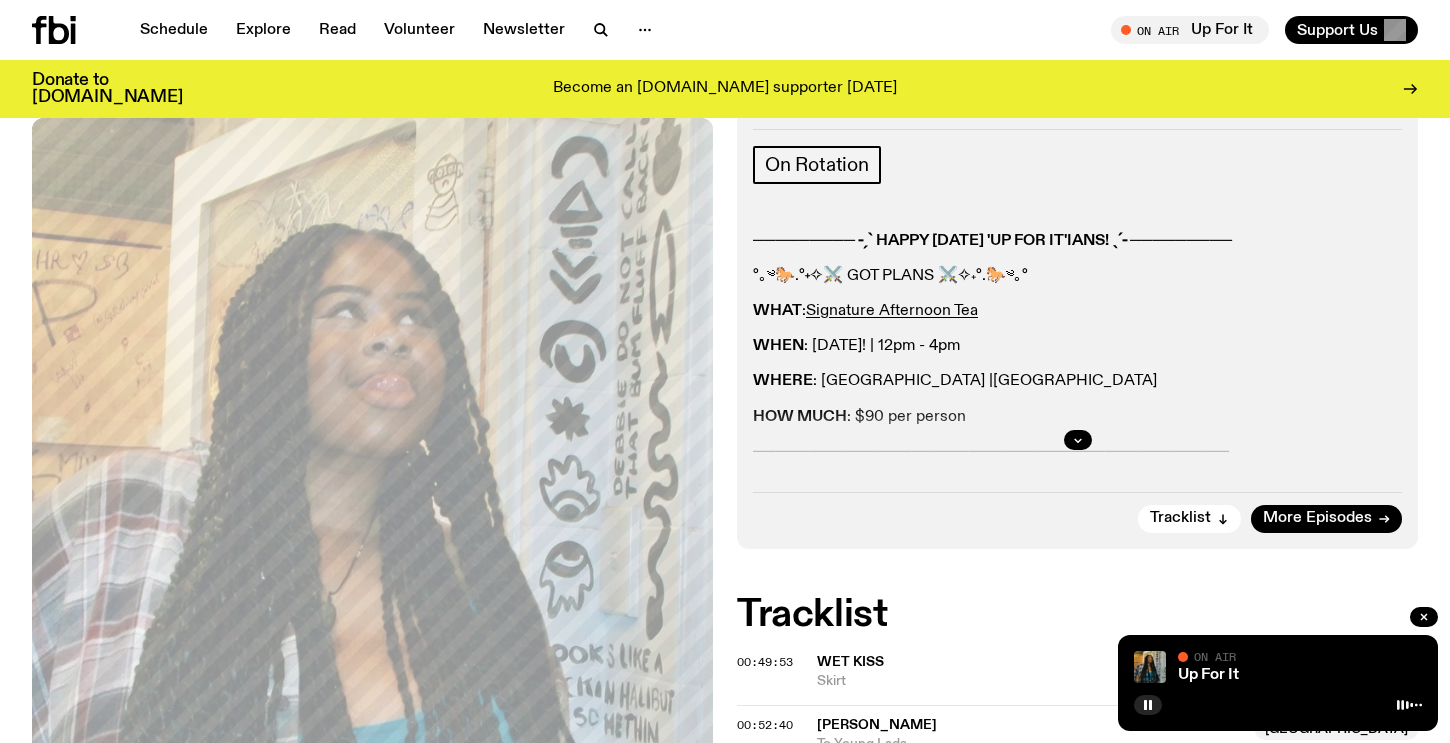 scroll, scrollTop: 0, scrollLeft: 0, axis: both 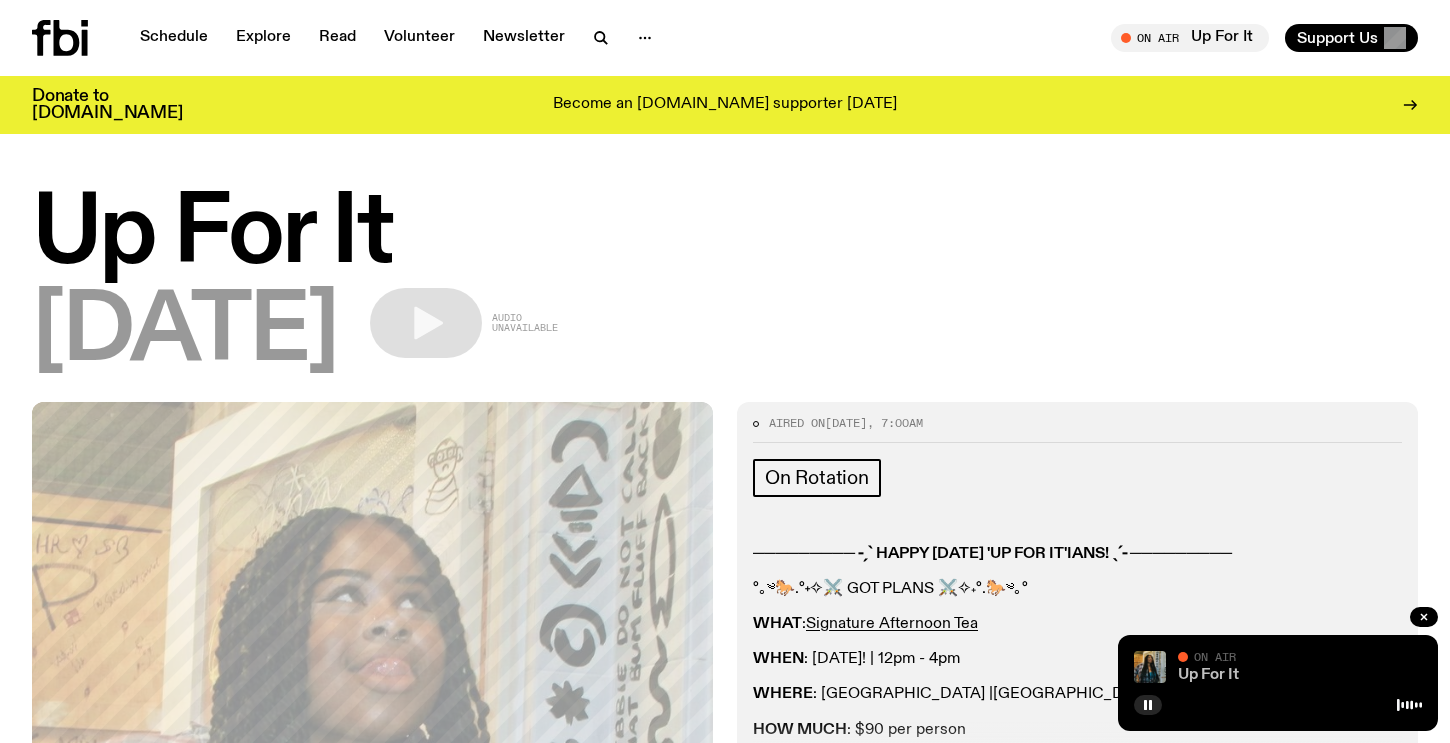 click on "Up For It" 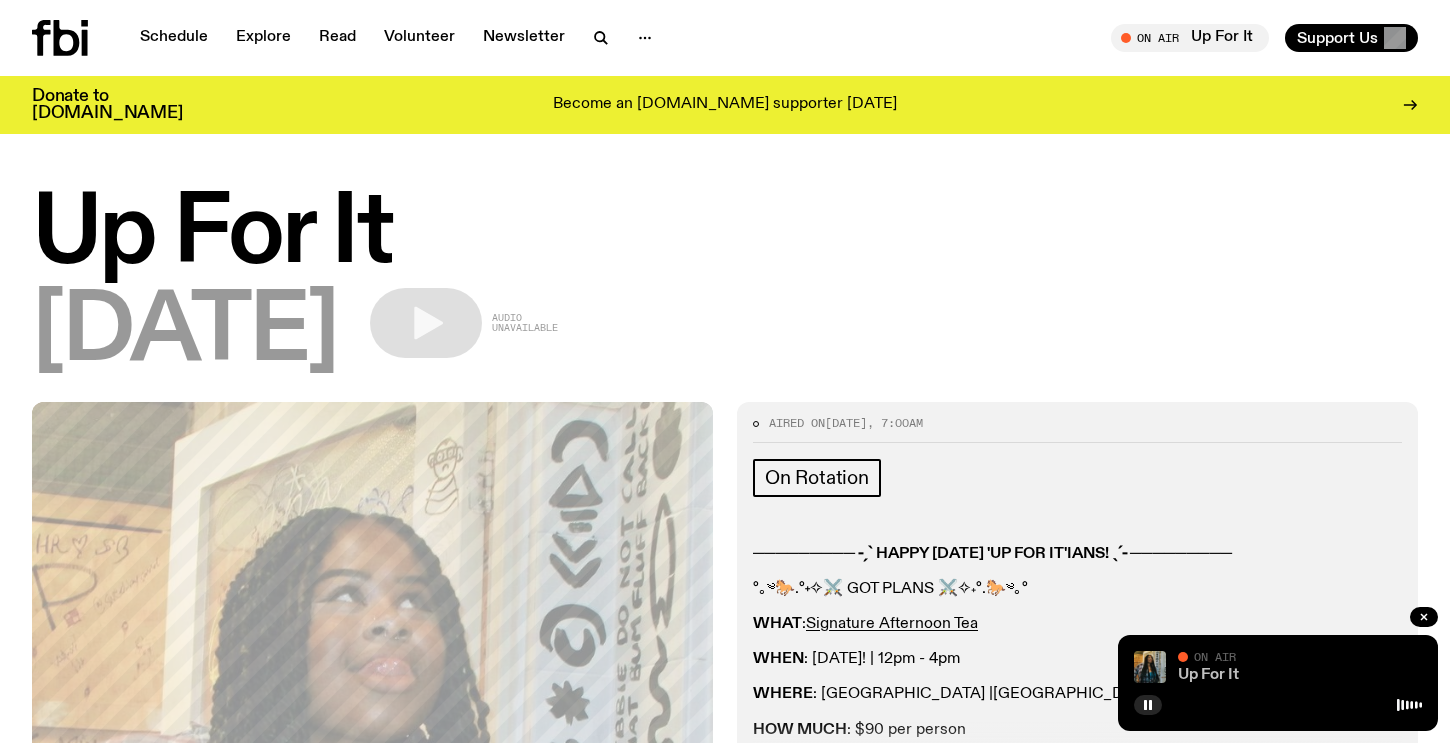 click on "Up For It" 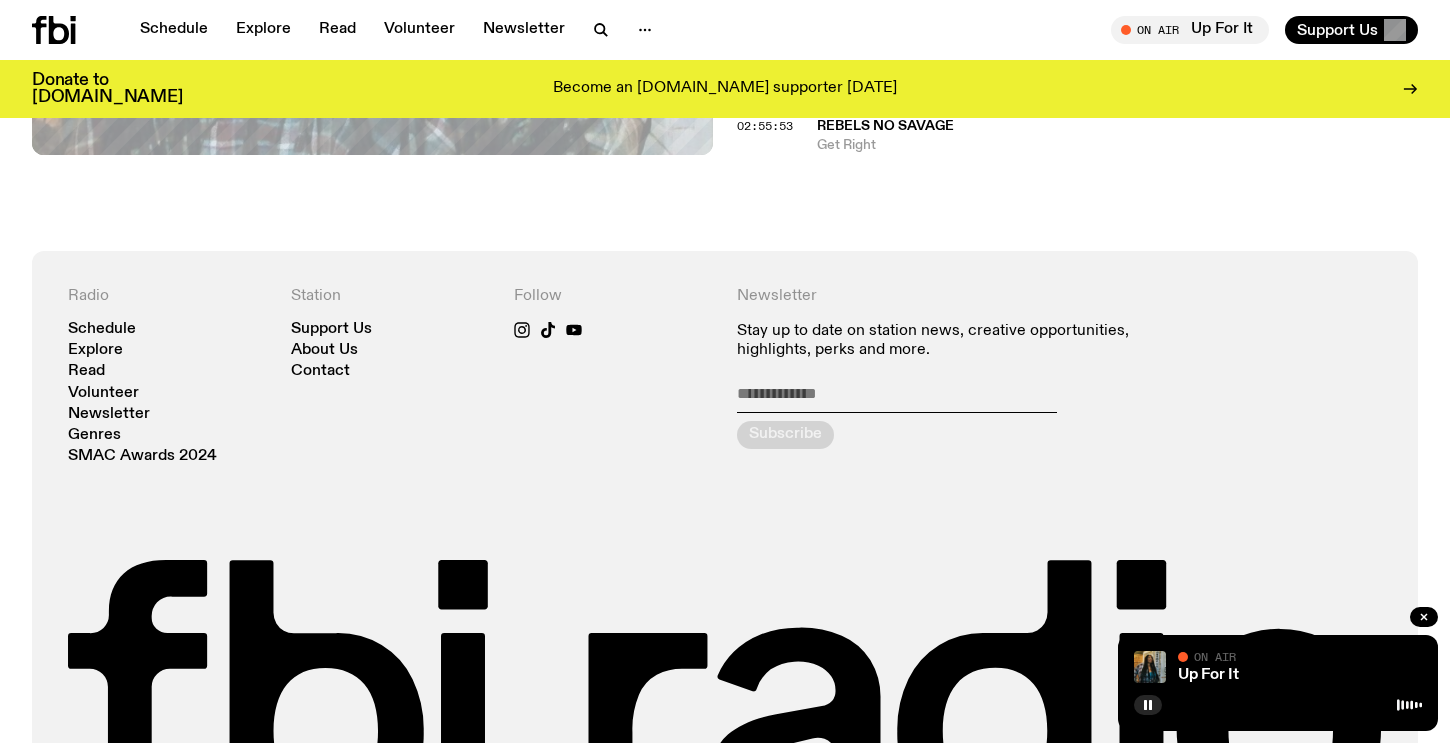 scroll, scrollTop: 1922, scrollLeft: 0, axis: vertical 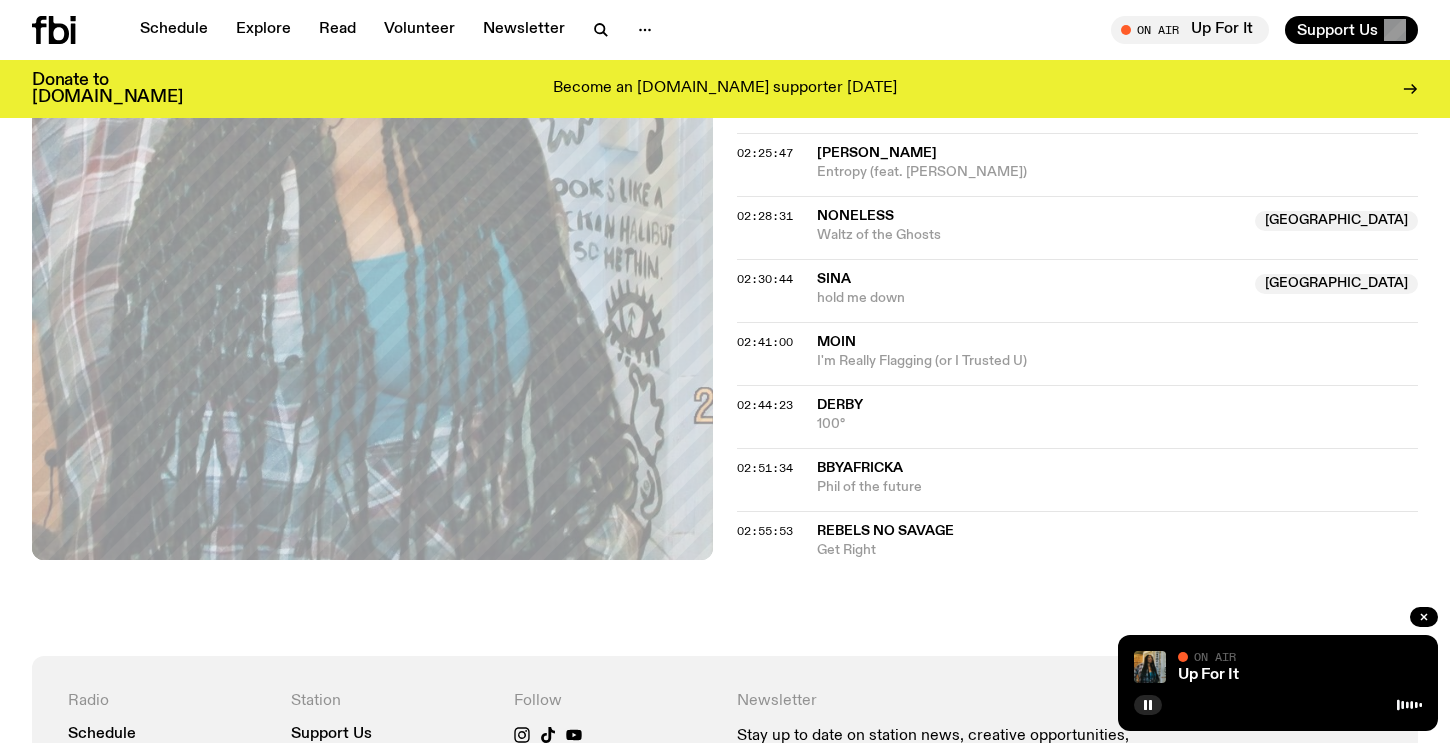 click at bounding box center (80, 30) 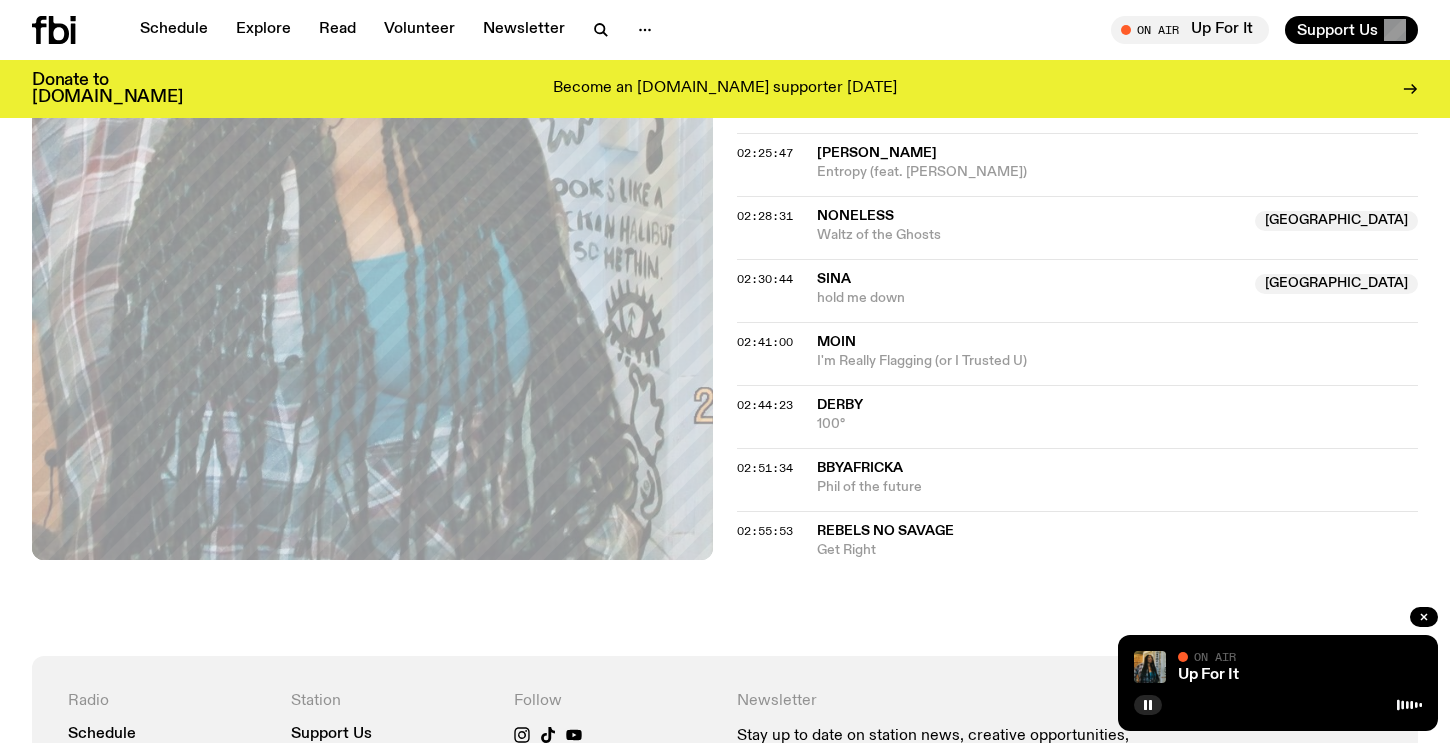 click 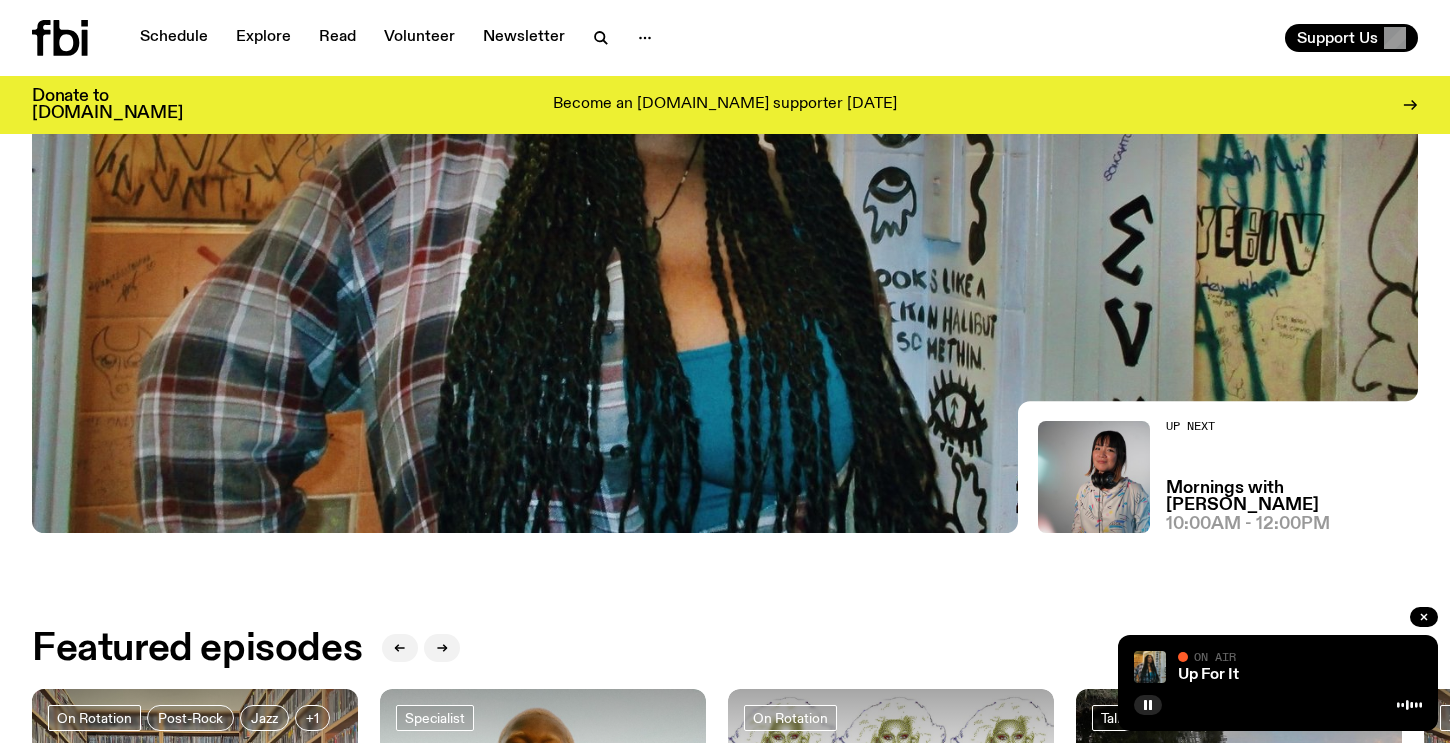 scroll, scrollTop: 0, scrollLeft: 0, axis: both 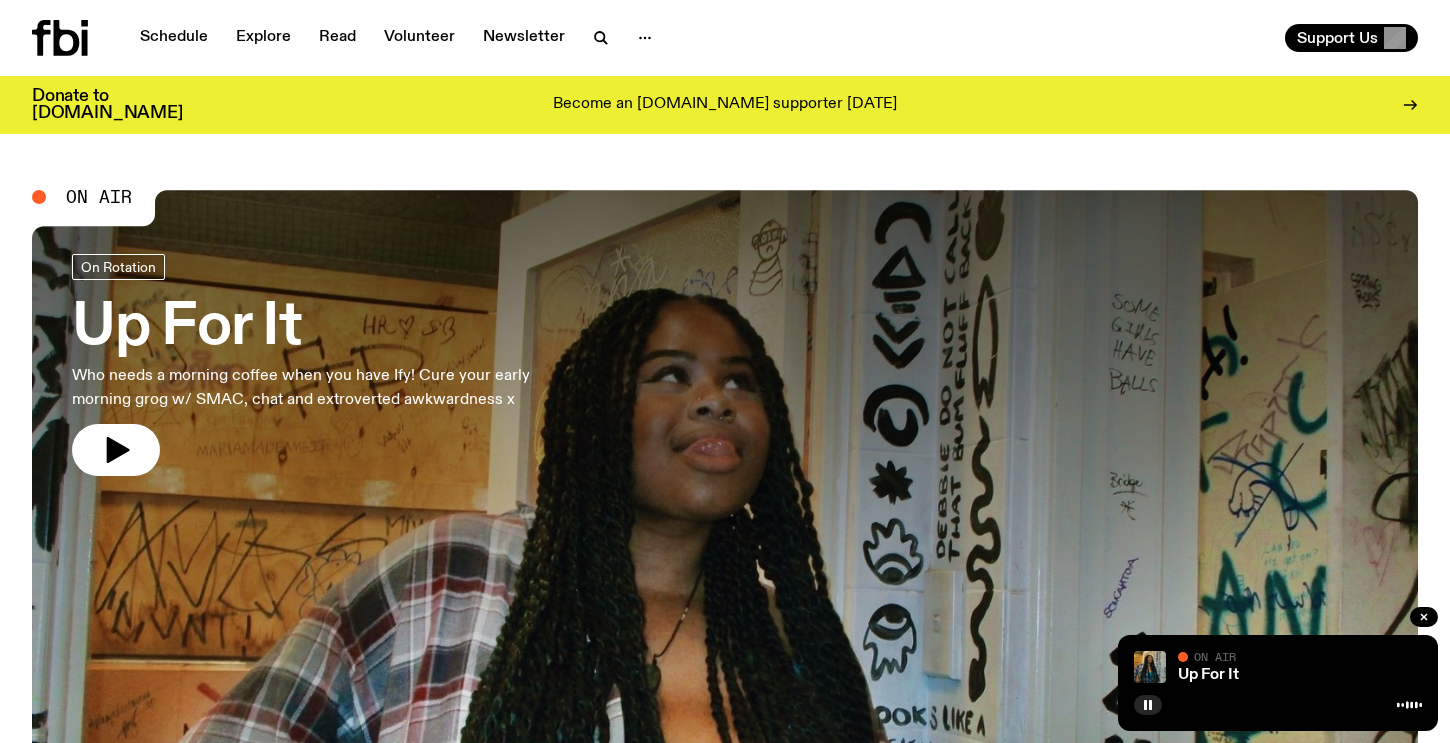 click on "Up For It" at bounding box center (328, 328) 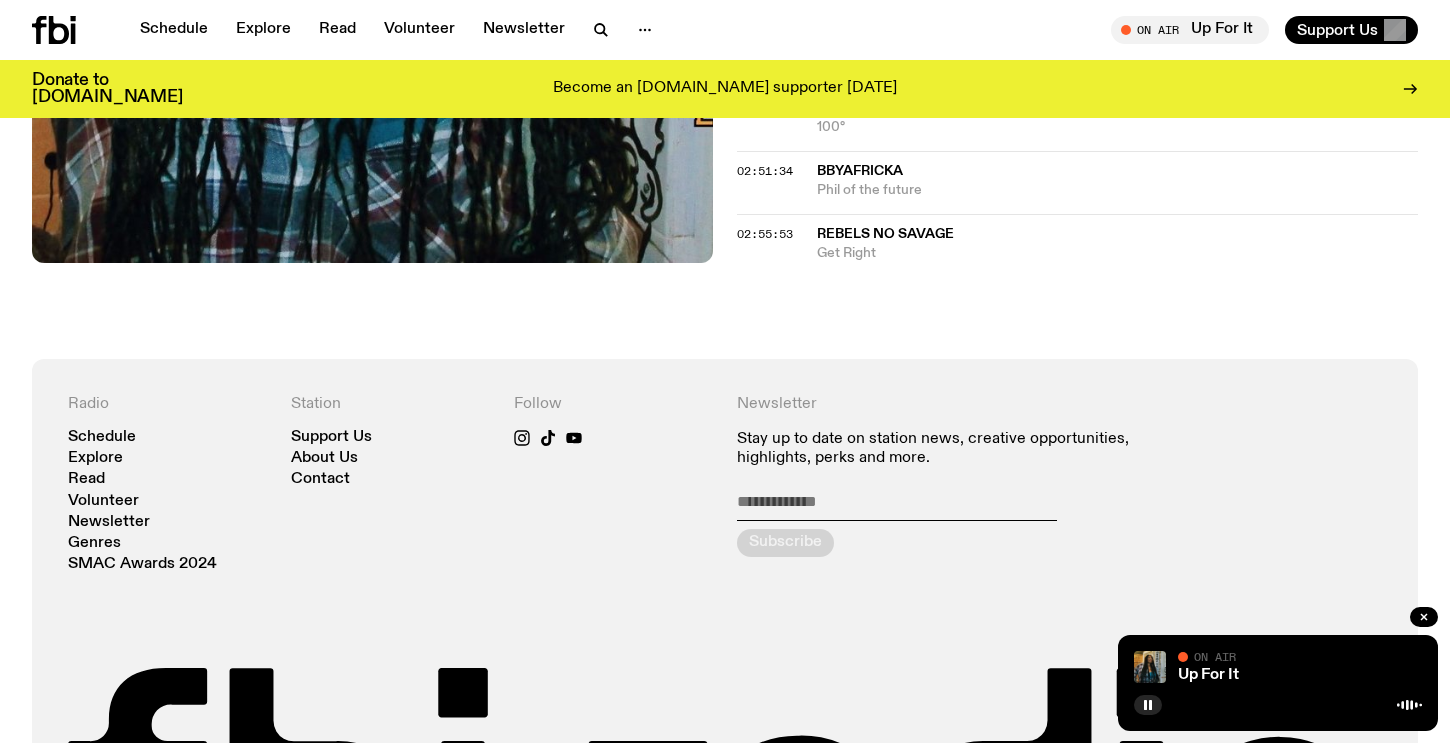 scroll, scrollTop: 1891, scrollLeft: 0, axis: vertical 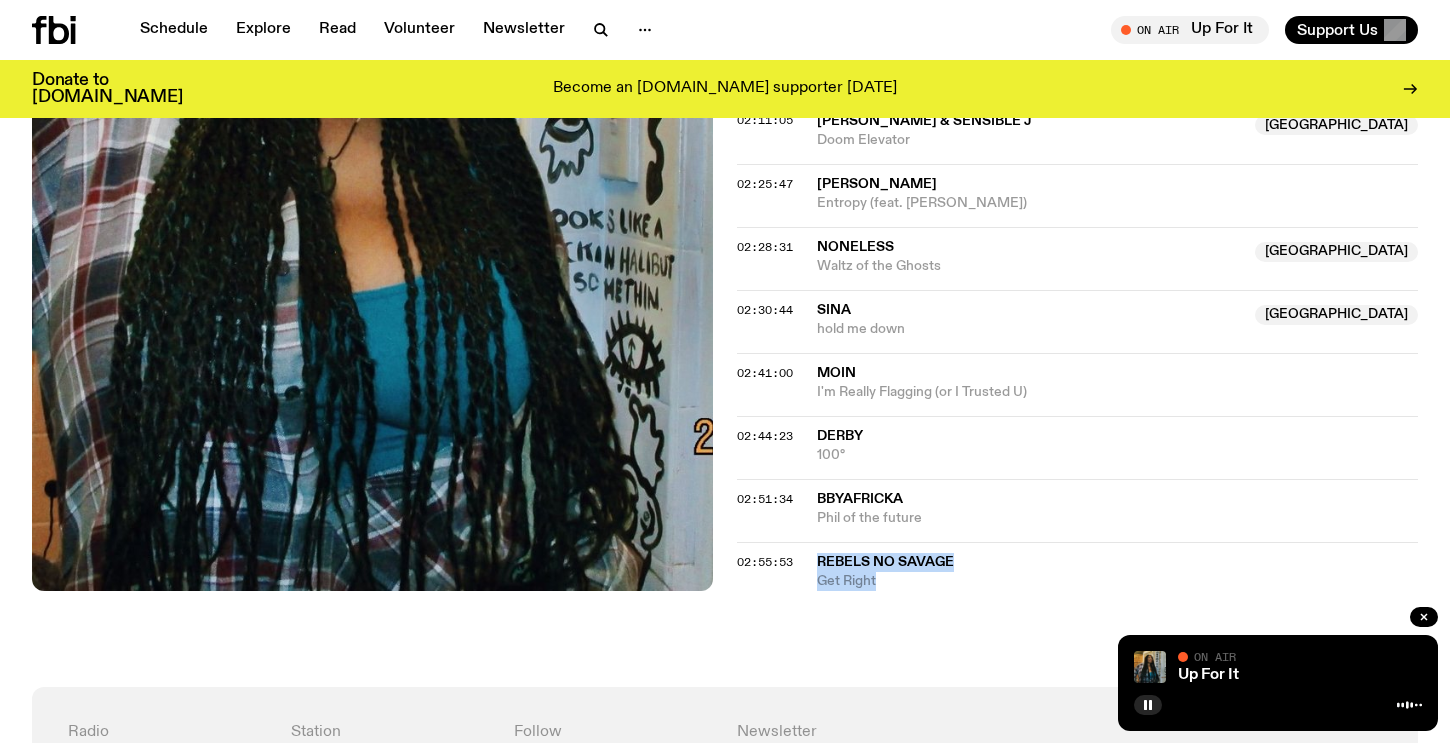 drag, startPoint x: 908, startPoint y: 601, endPoint x: 816, endPoint y: 565, distance: 98.79271 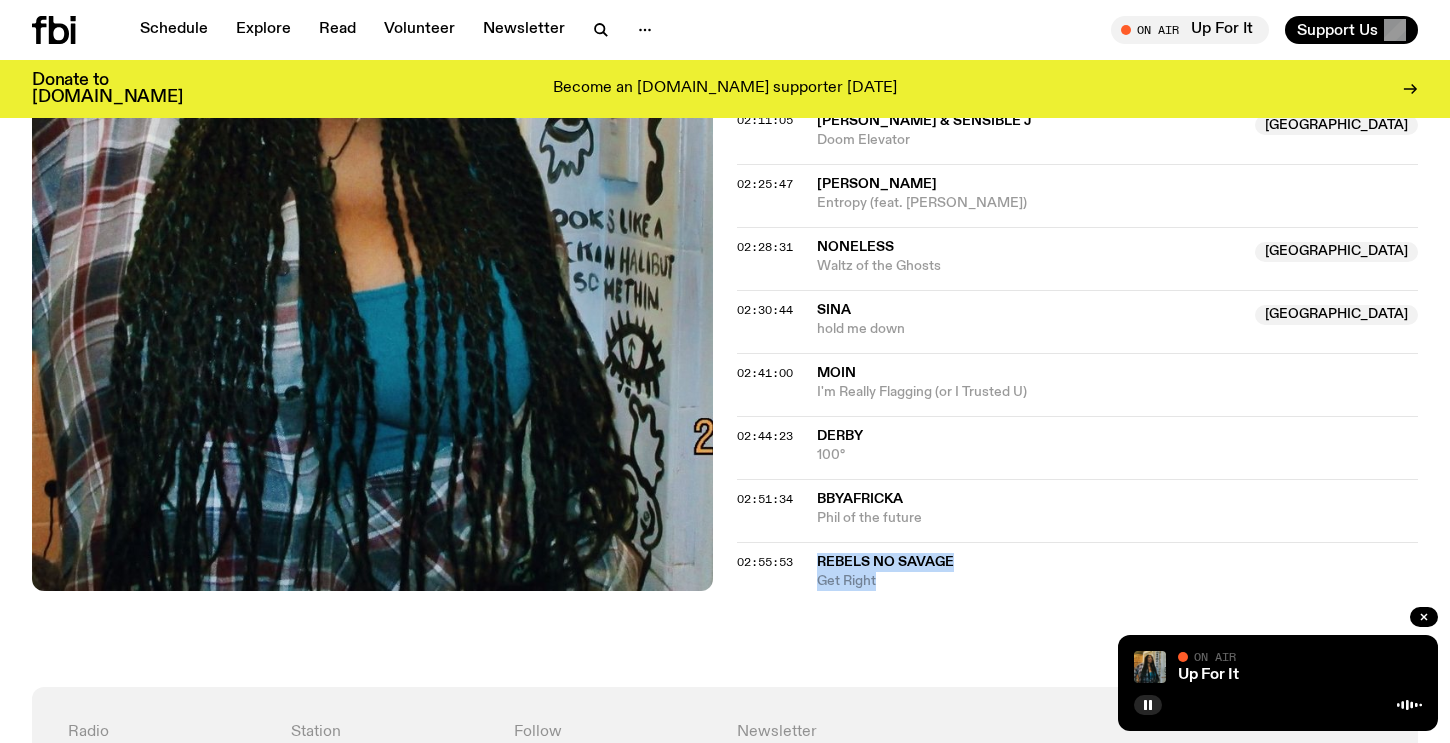 copy on "Rebels No Savage Get Right" 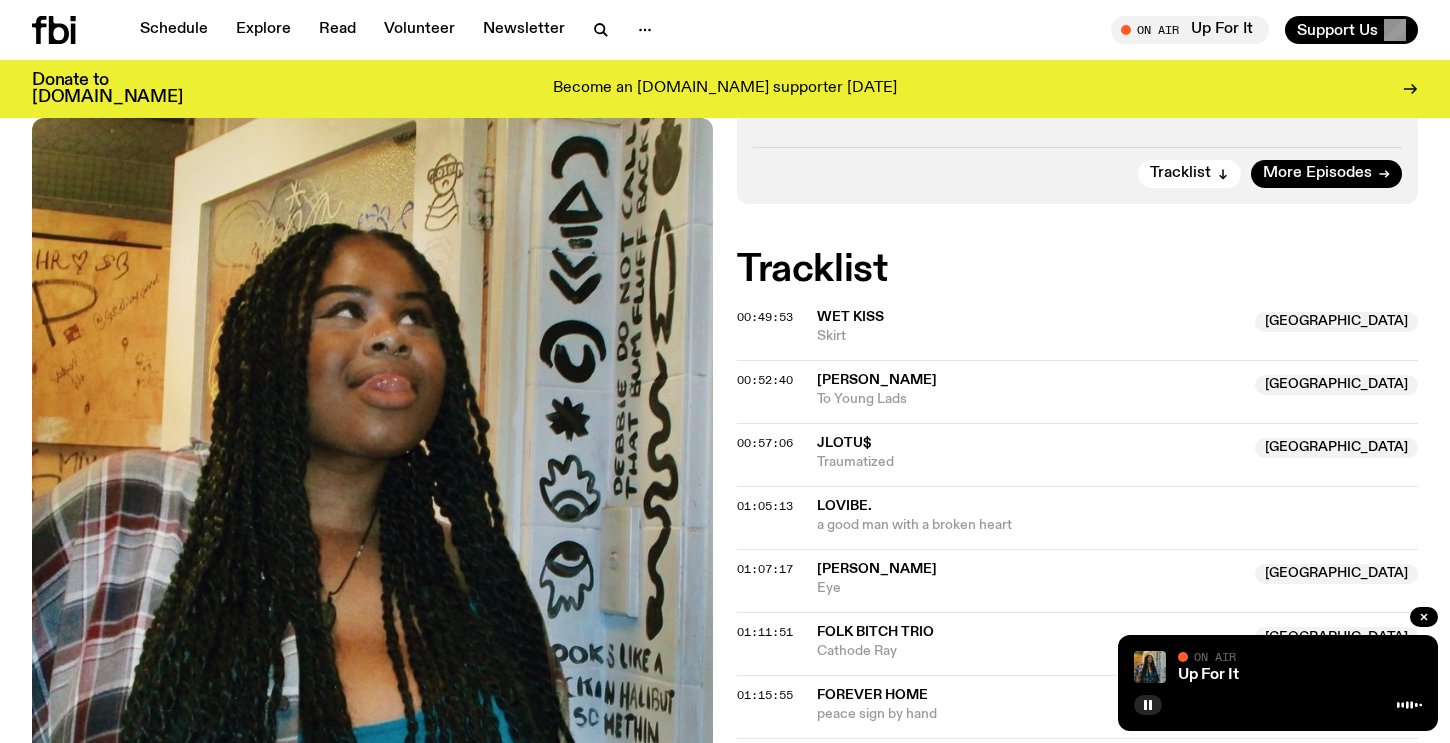 scroll, scrollTop: 216, scrollLeft: 0, axis: vertical 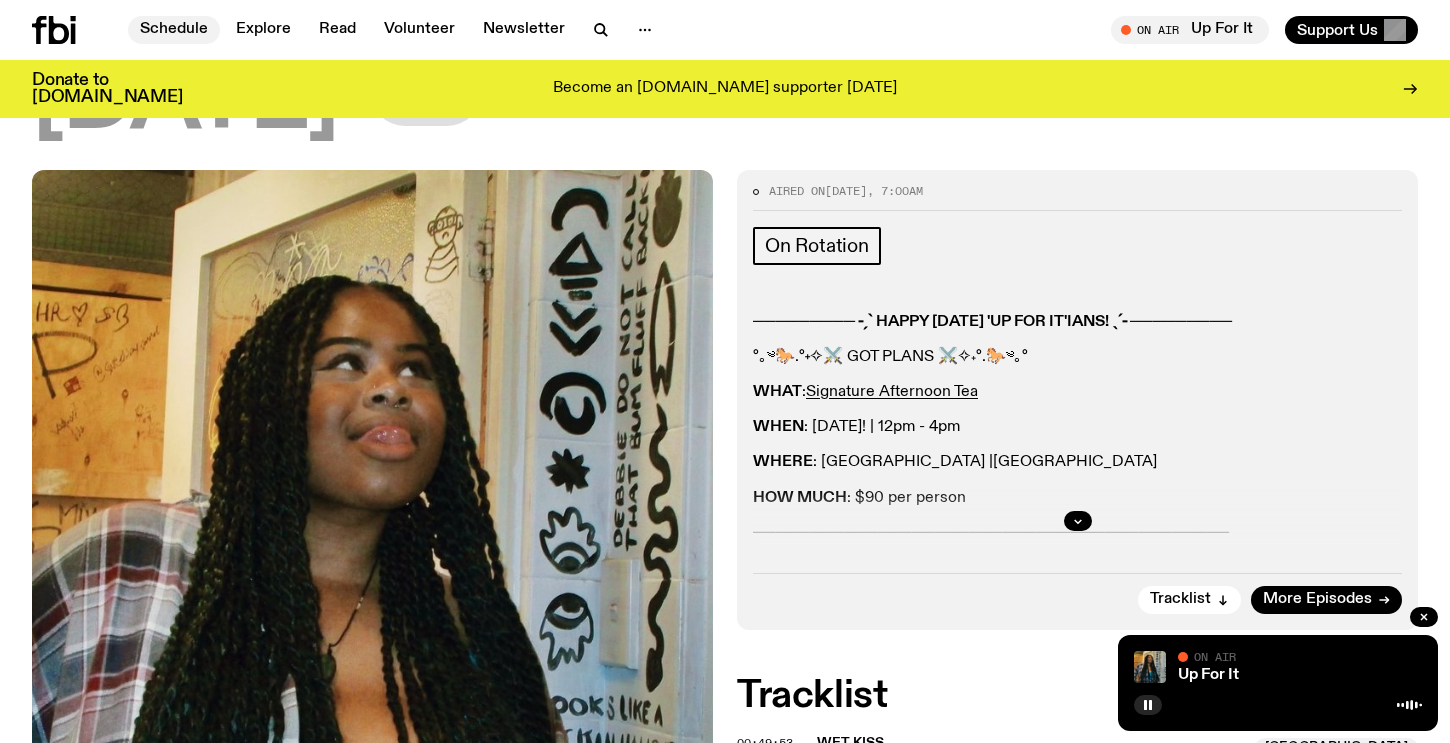 click on "Schedule" at bounding box center [174, 30] 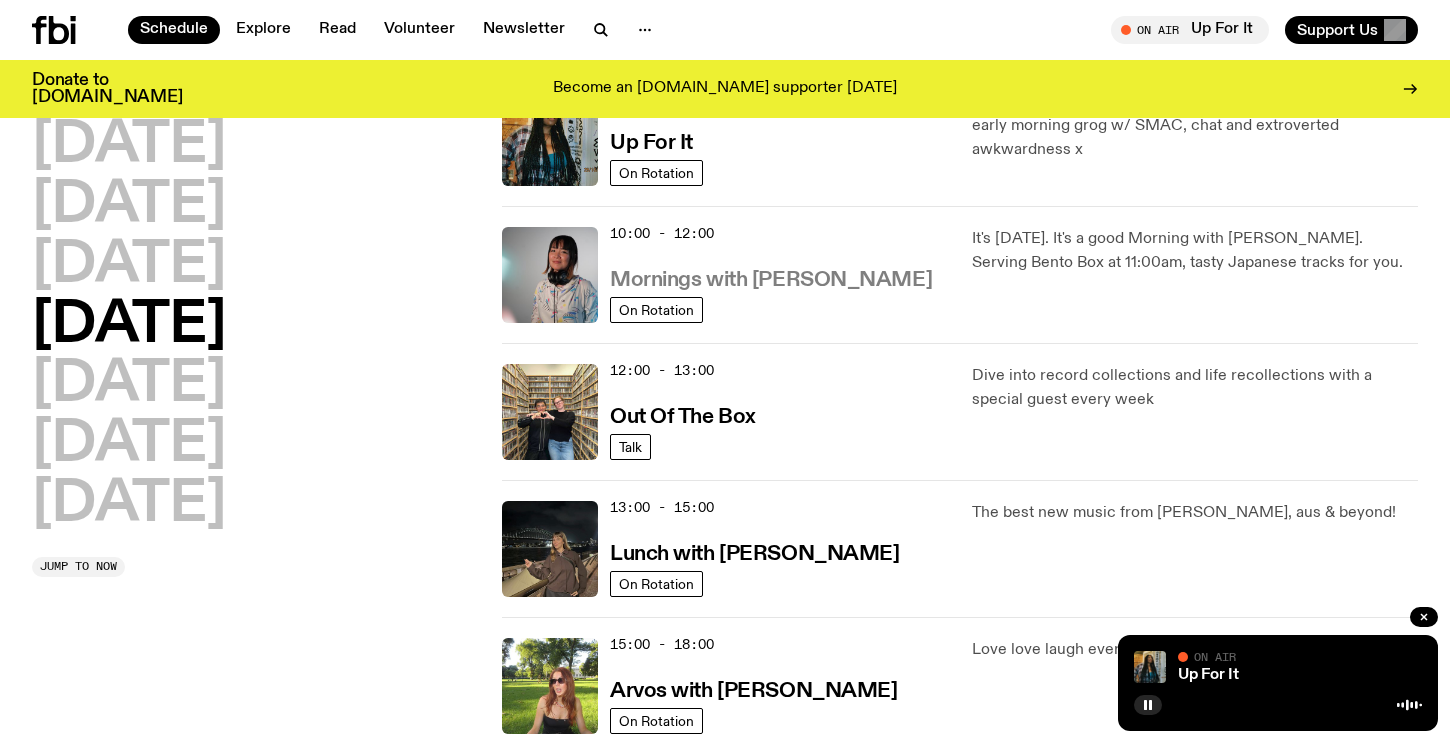scroll, scrollTop: 287, scrollLeft: 0, axis: vertical 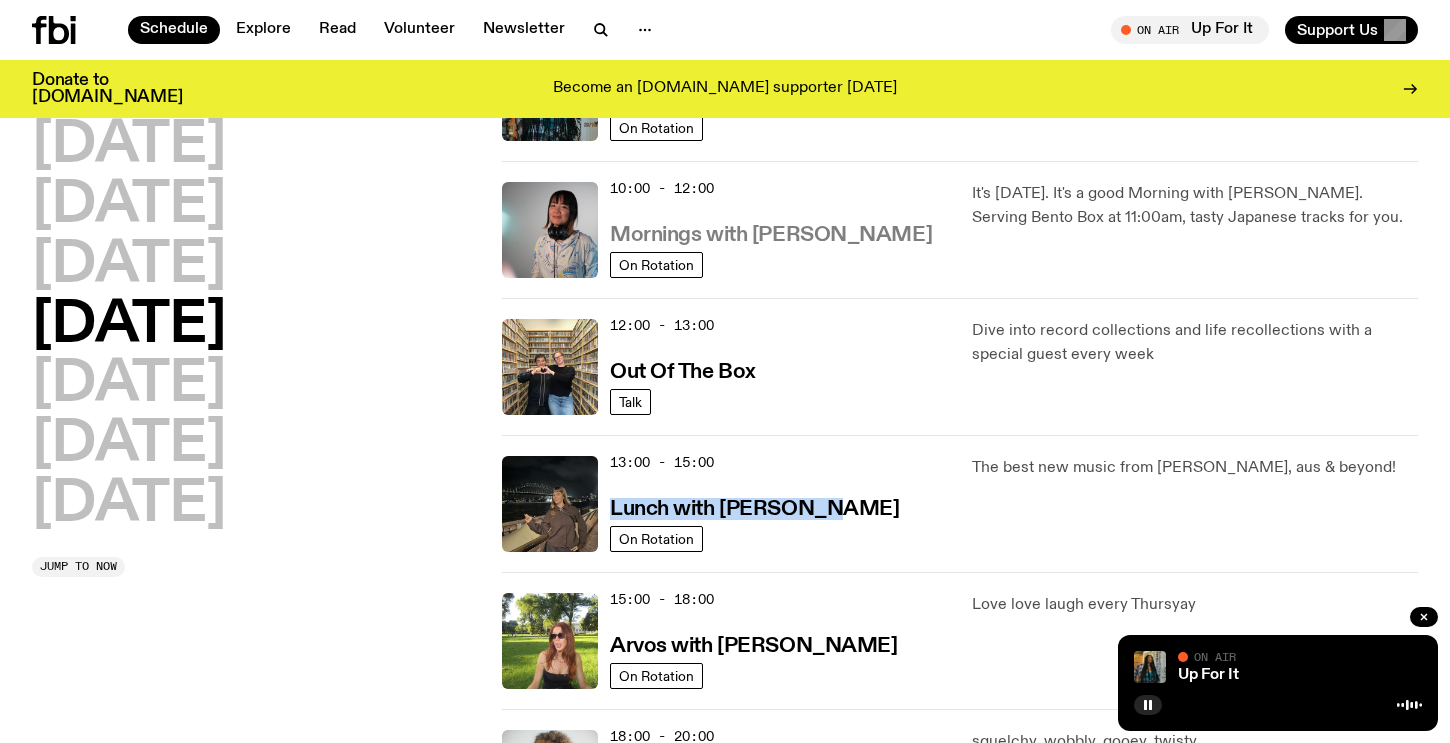 click on "Mornings with [PERSON_NAME]" at bounding box center (771, 235) 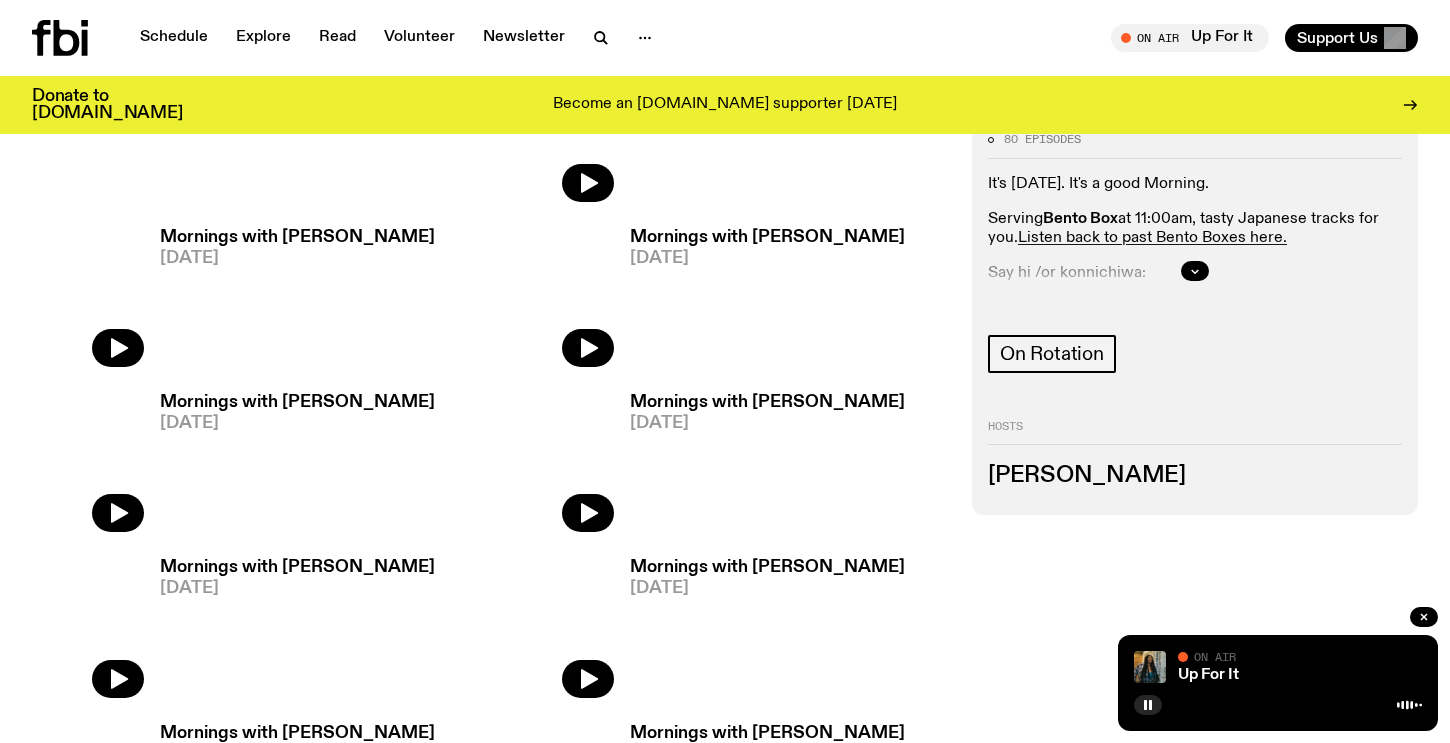 scroll, scrollTop: 0, scrollLeft: 0, axis: both 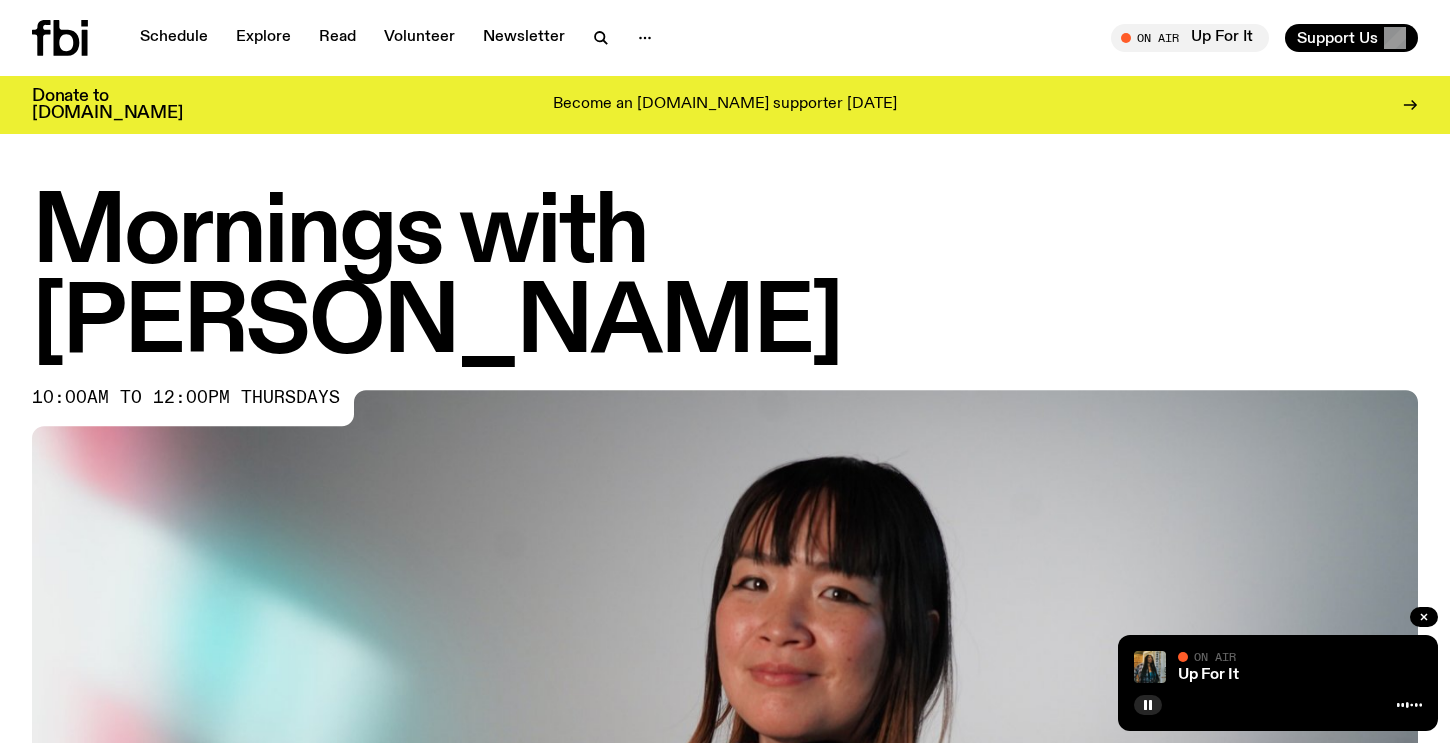 click on "Mornings with [PERSON_NAME]" at bounding box center (725, 280) 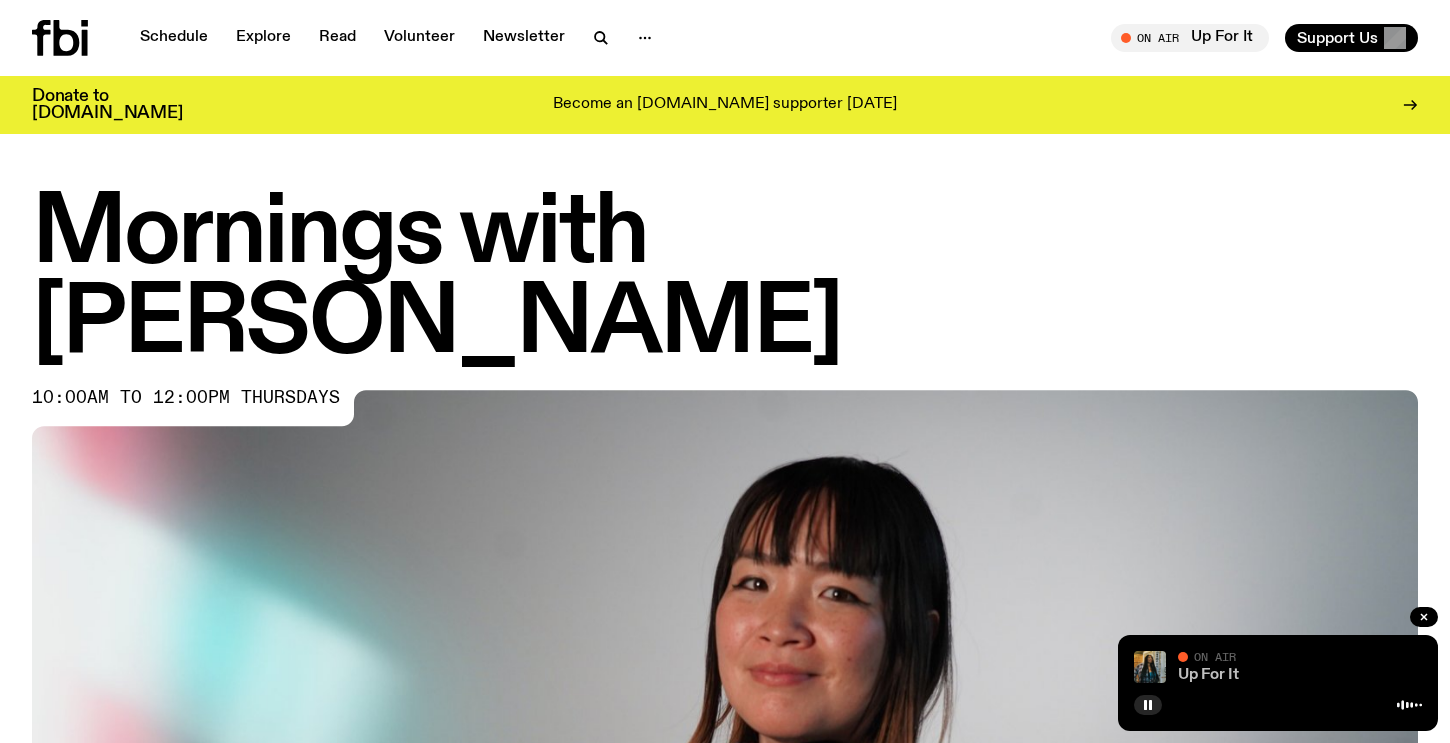 click on "Up For It" 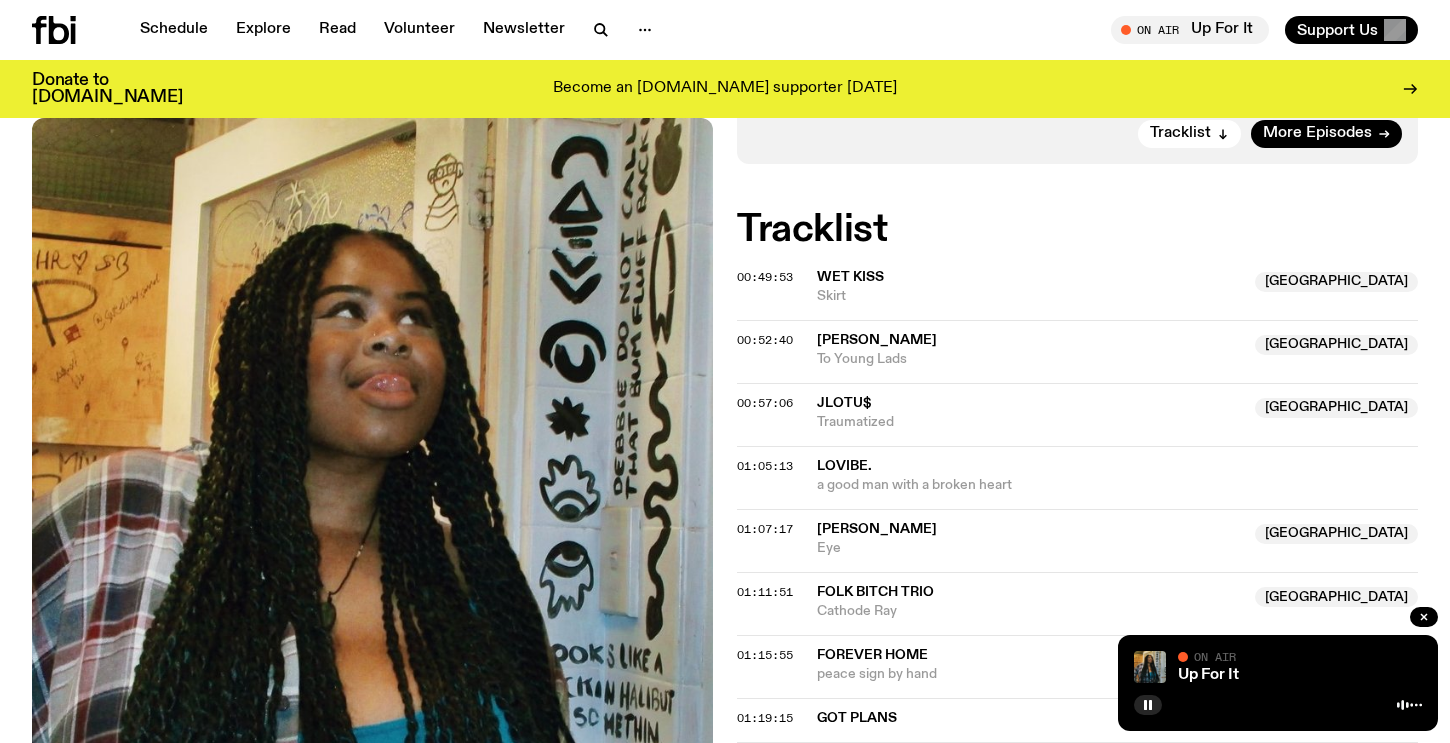 scroll, scrollTop: 0, scrollLeft: 0, axis: both 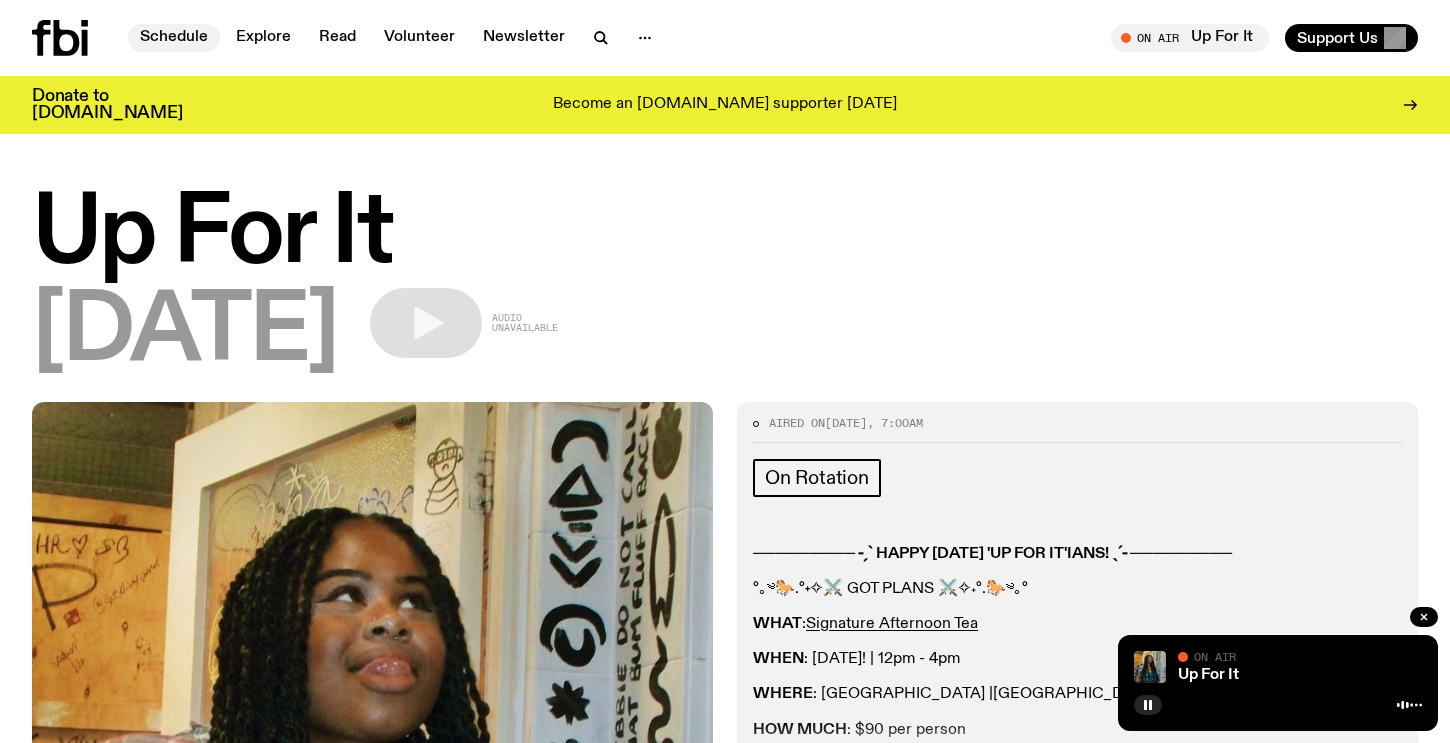 click on "Schedule" at bounding box center (174, 38) 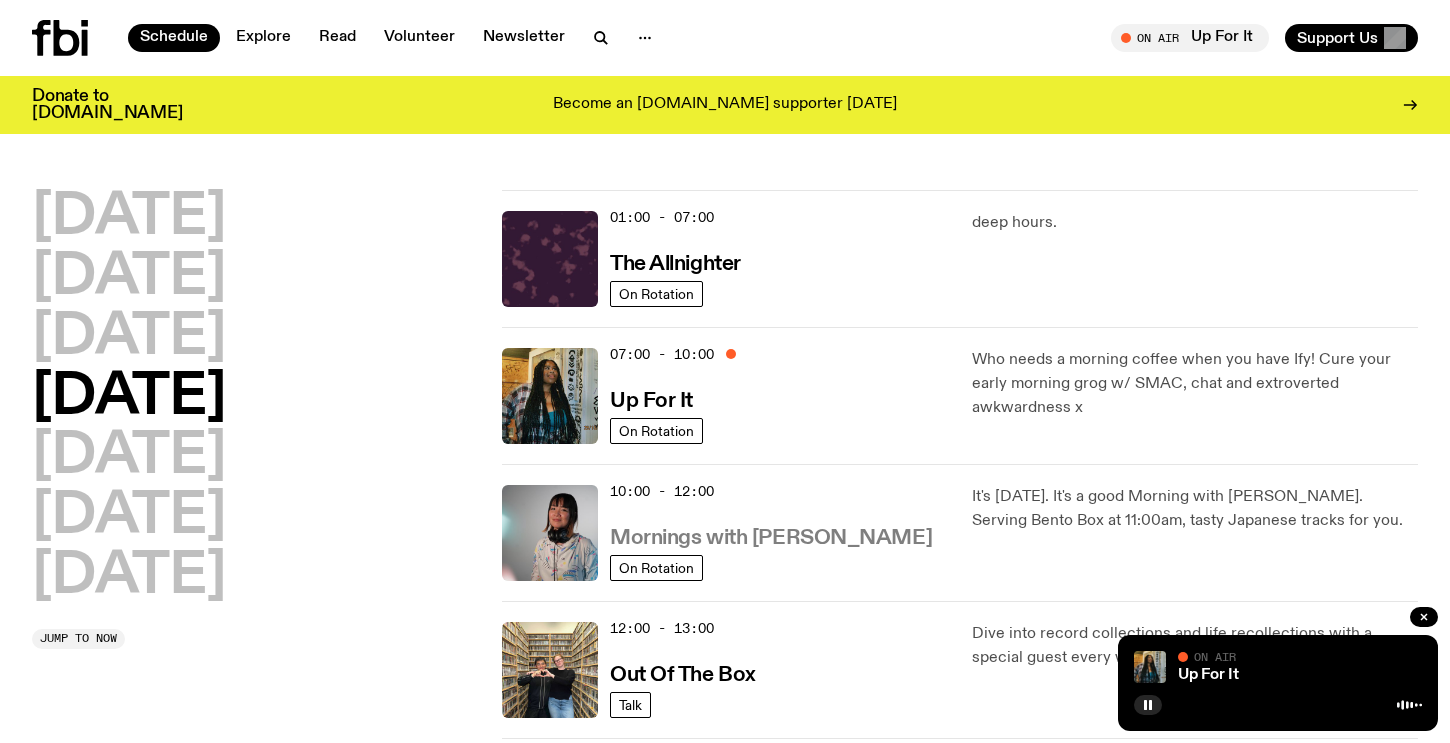 click on "Mornings with [PERSON_NAME]" at bounding box center (771, 538) 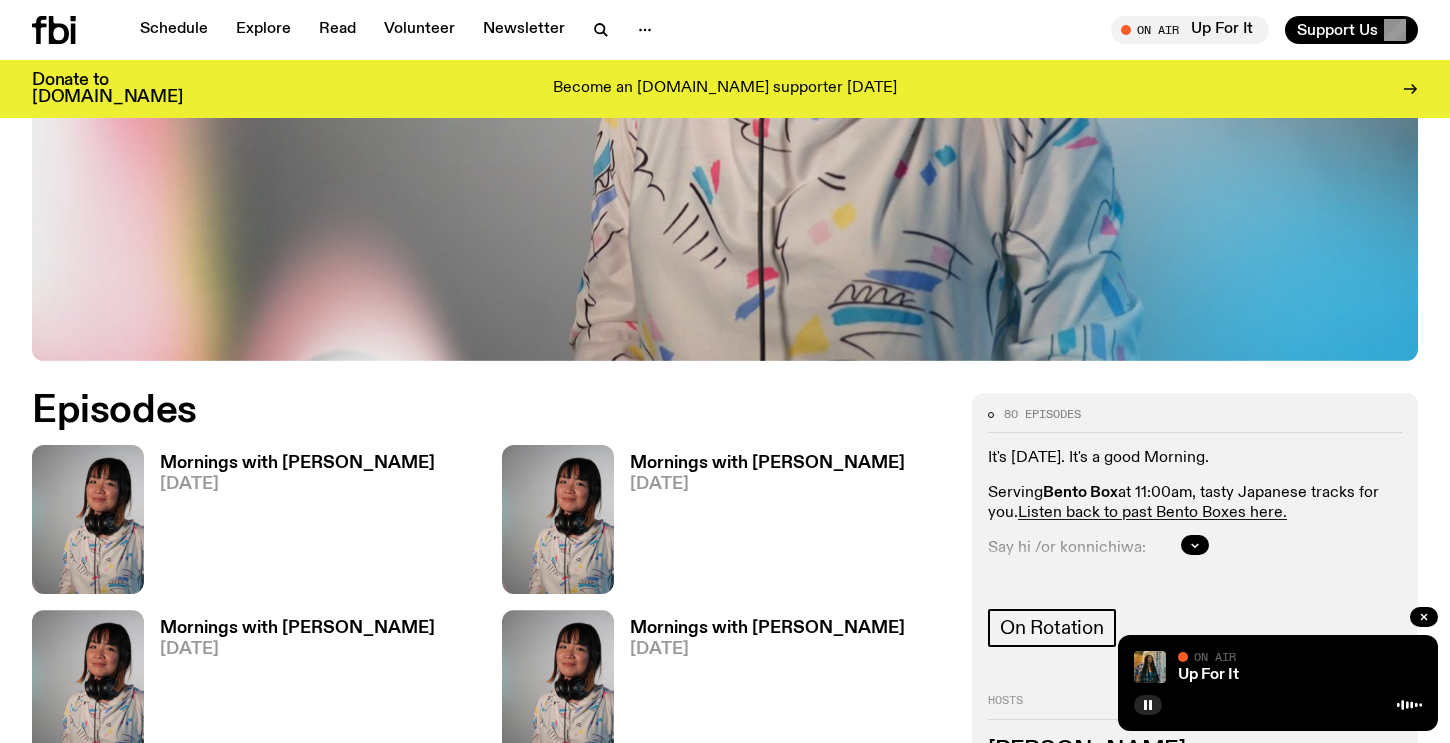 scroll, scrollTop: 791, scrollLeft: 0, axis: vertical 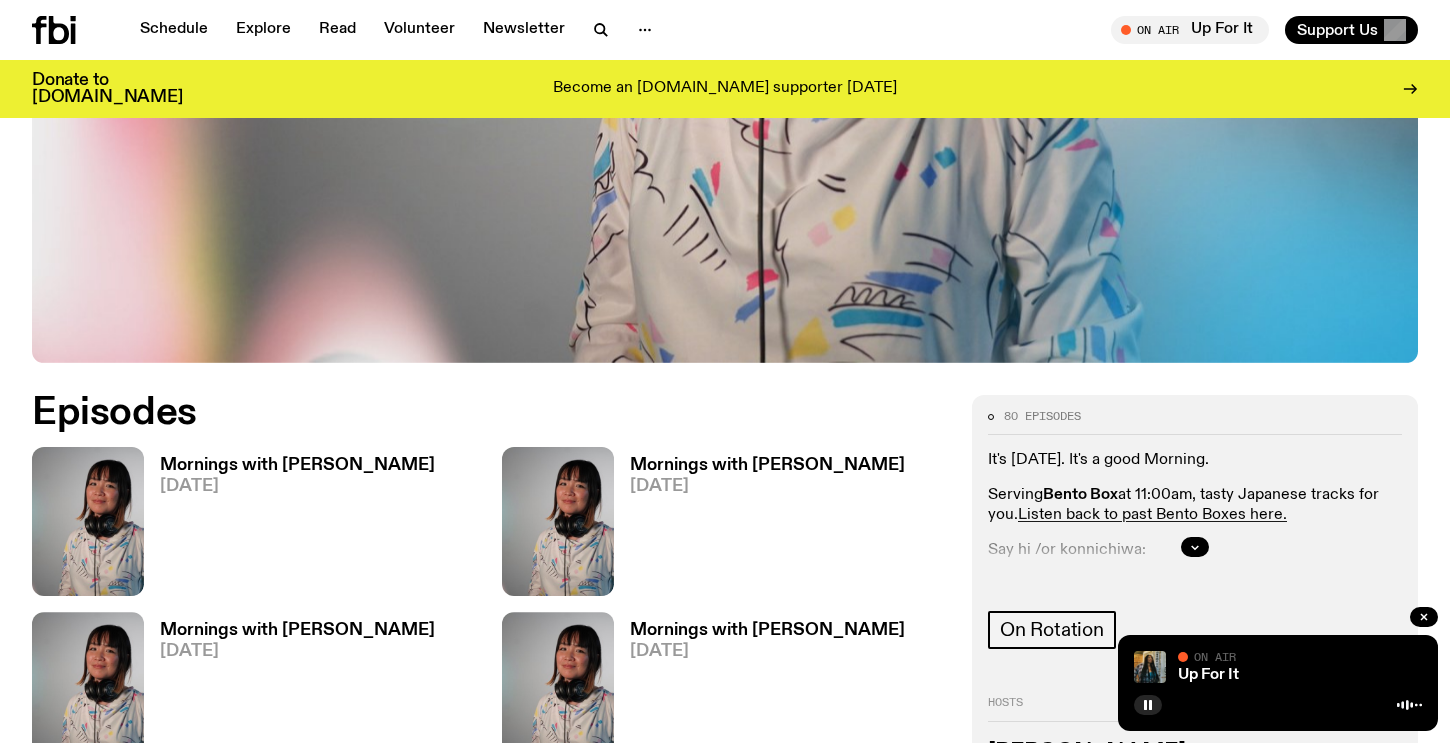 click on "Mornings with [PERSON_NAME]" at bounding box center [297, 465] 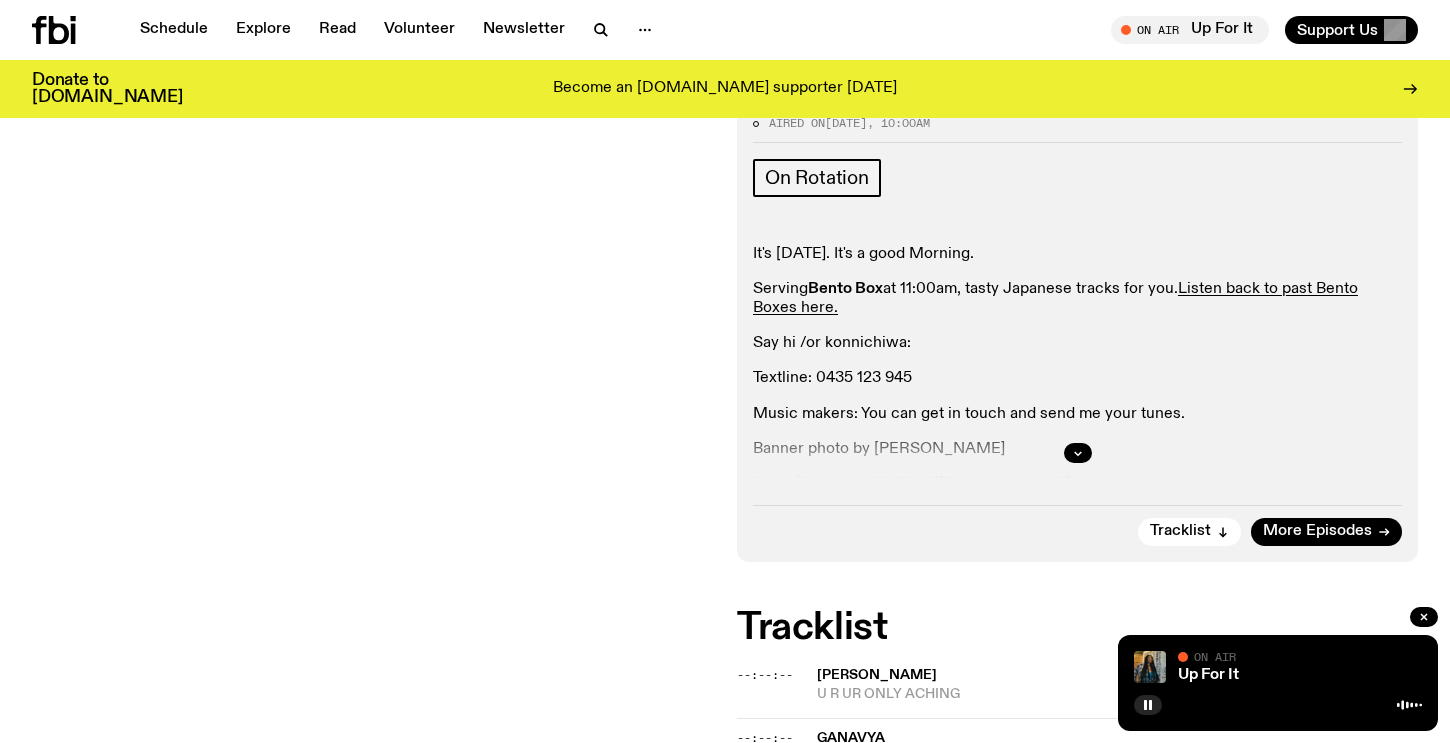 scroll, scrollTop: 377, scrollLeft: 0, axis: vertical 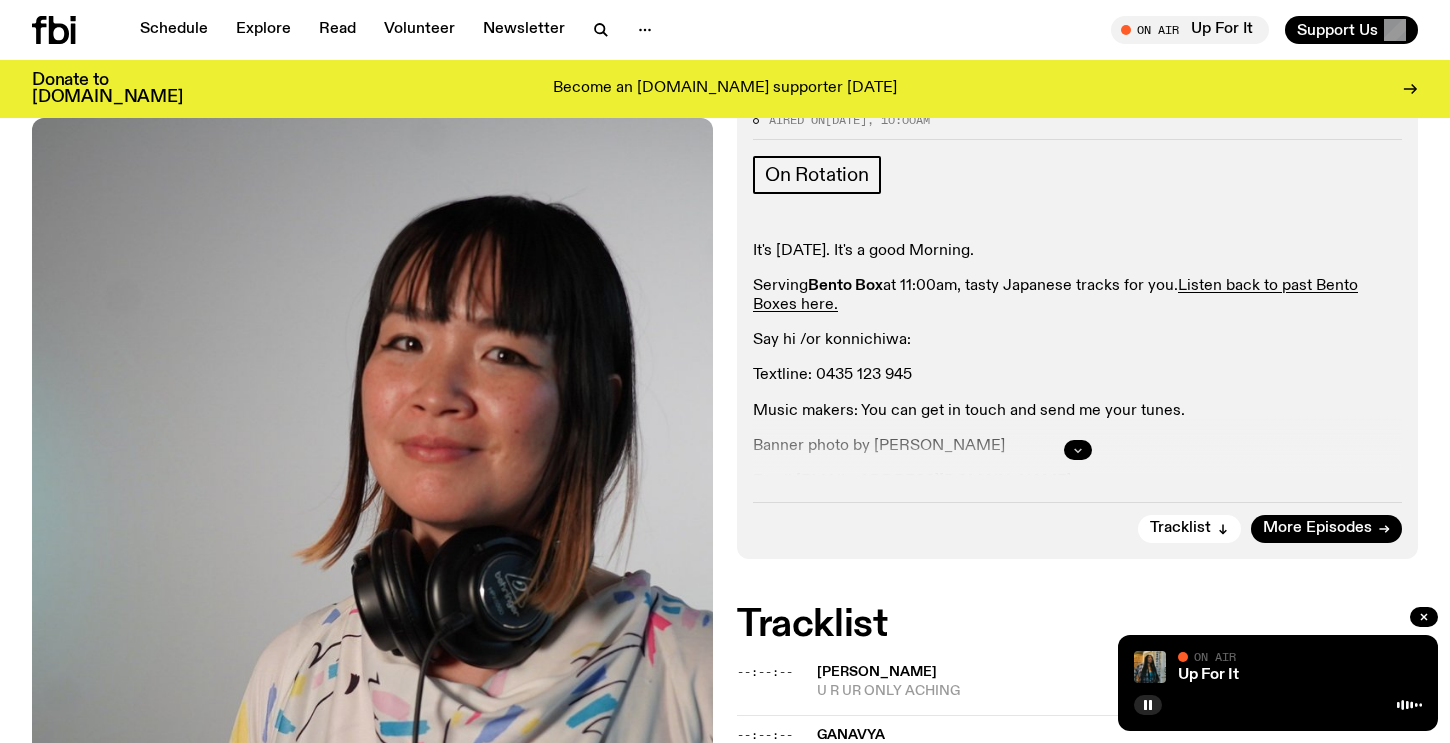 click at bounding box center [1077, 450] 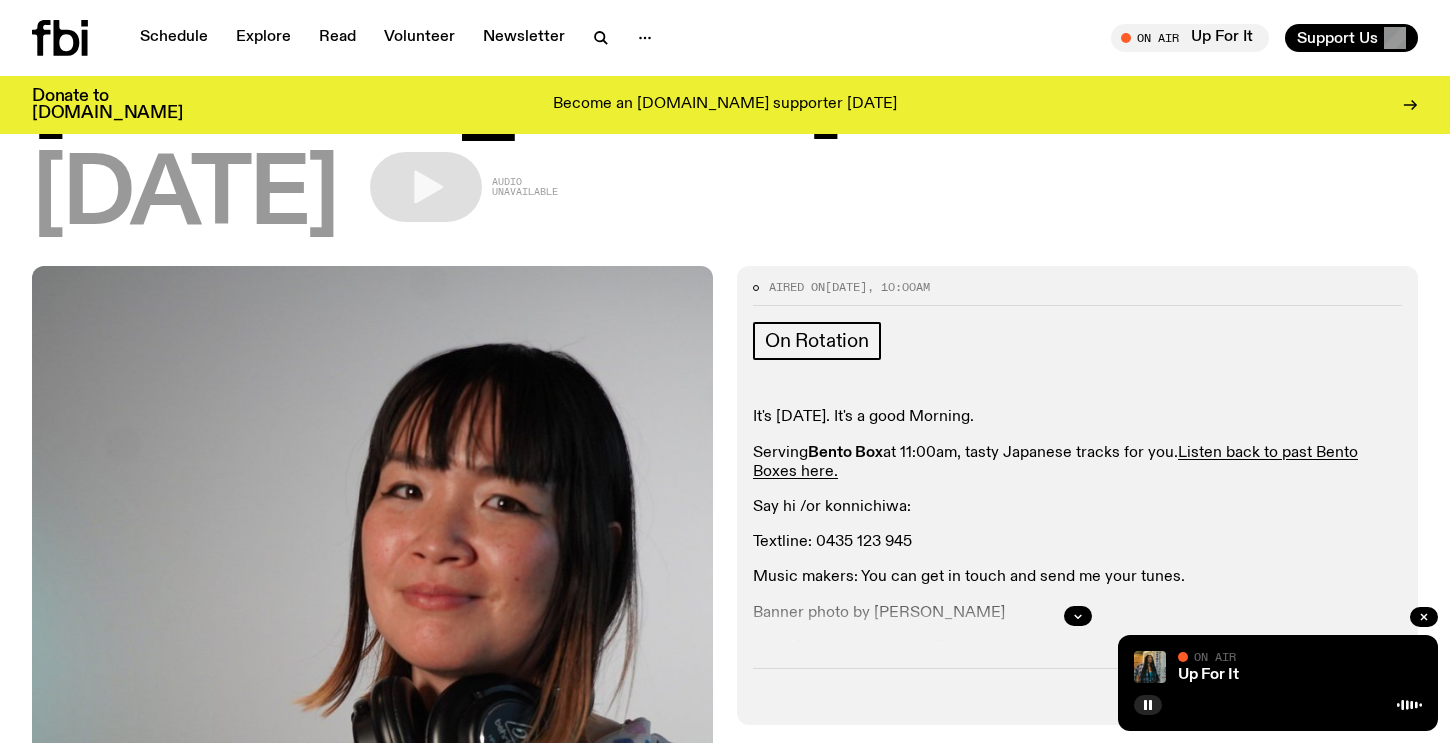 scroll, scrollTop: 0, scrollLeft: 0, axis: both 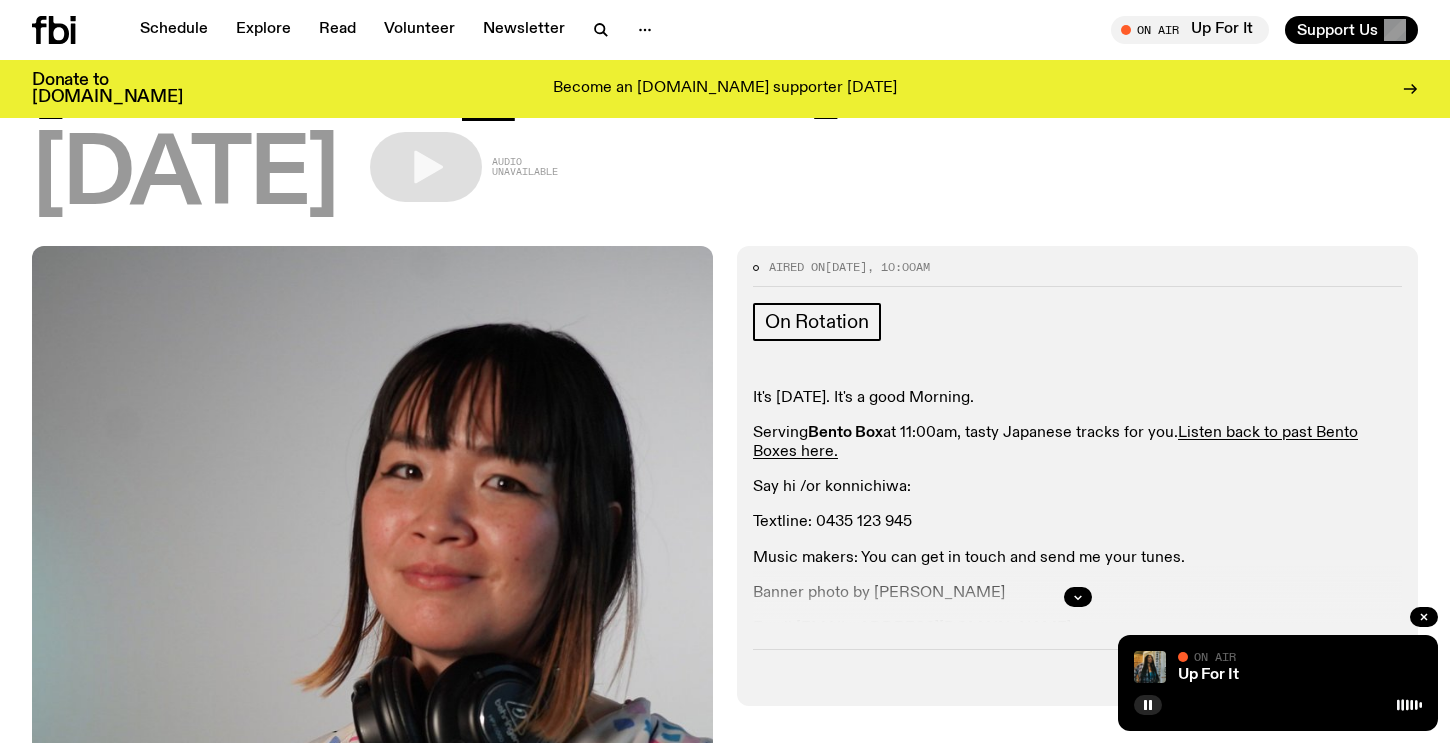 type 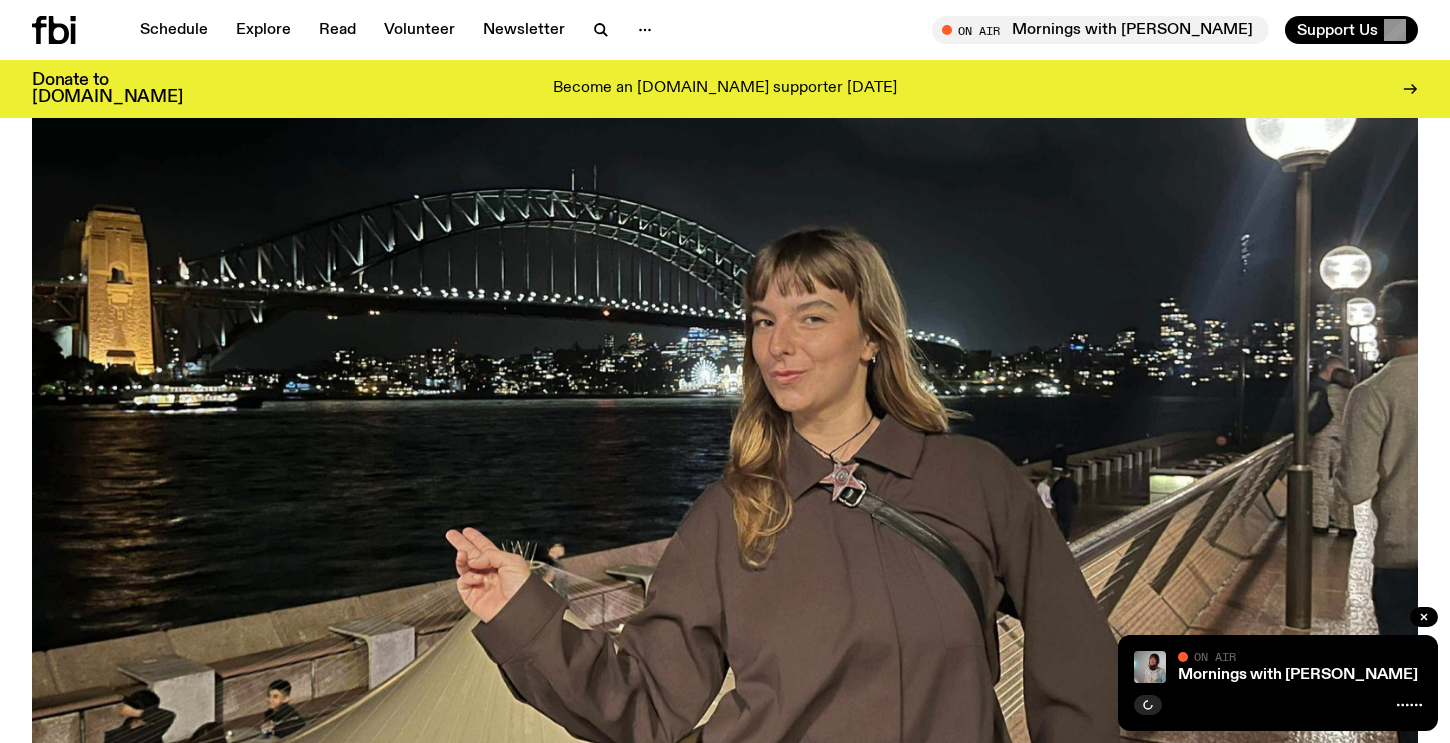 scroll, scrollTop: 0, scrollLeft: 0, axis: both 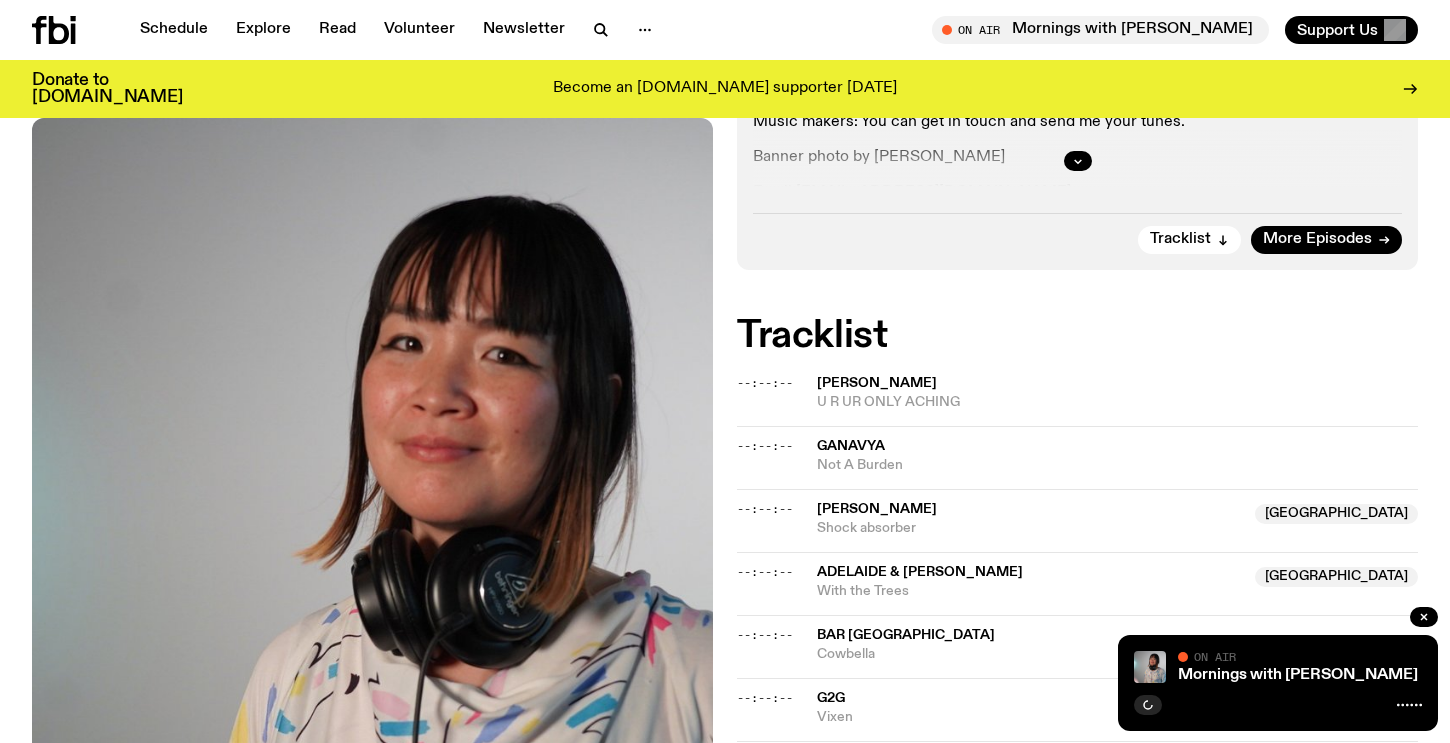 click on "Mornings with Kana Frazer On Air" at bounding box center (1300, 667) 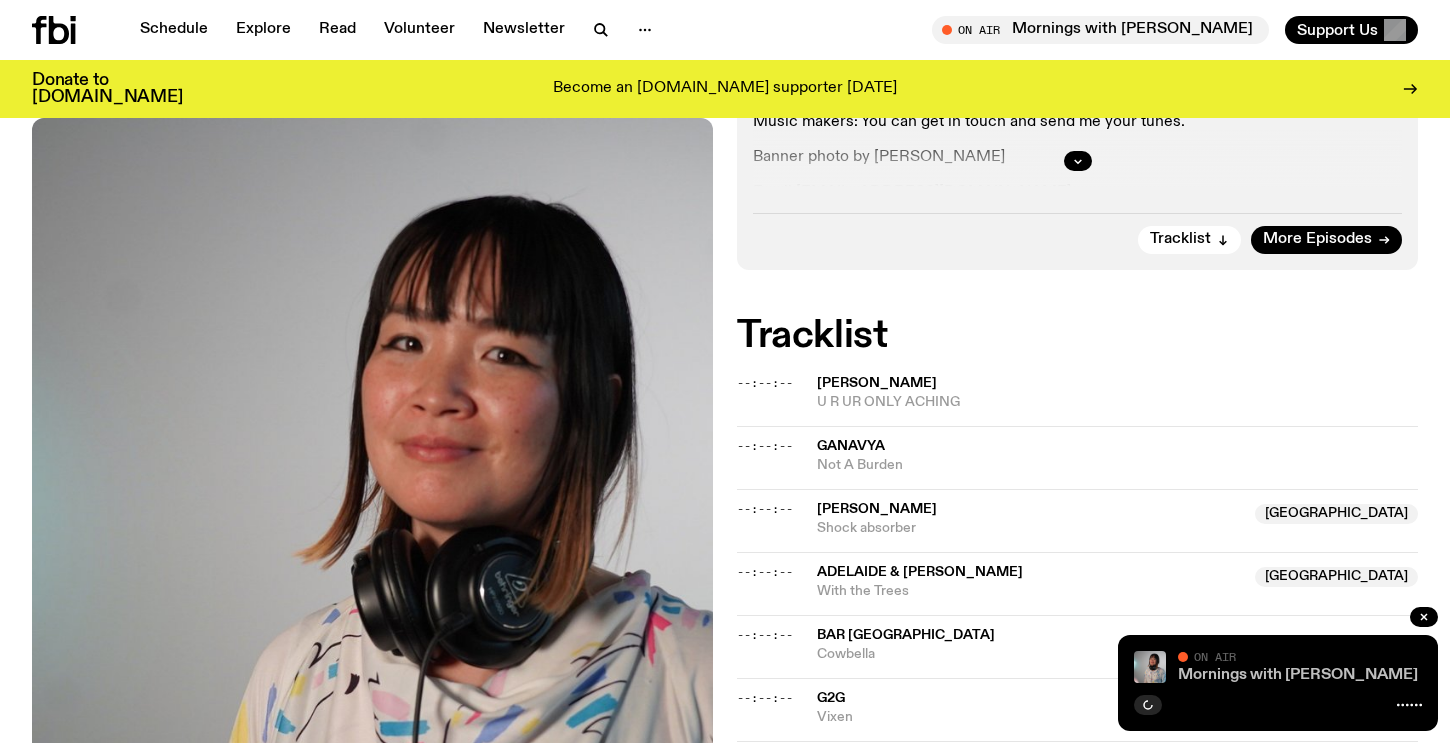 click on "Mornings with [PERSON_NAME]" 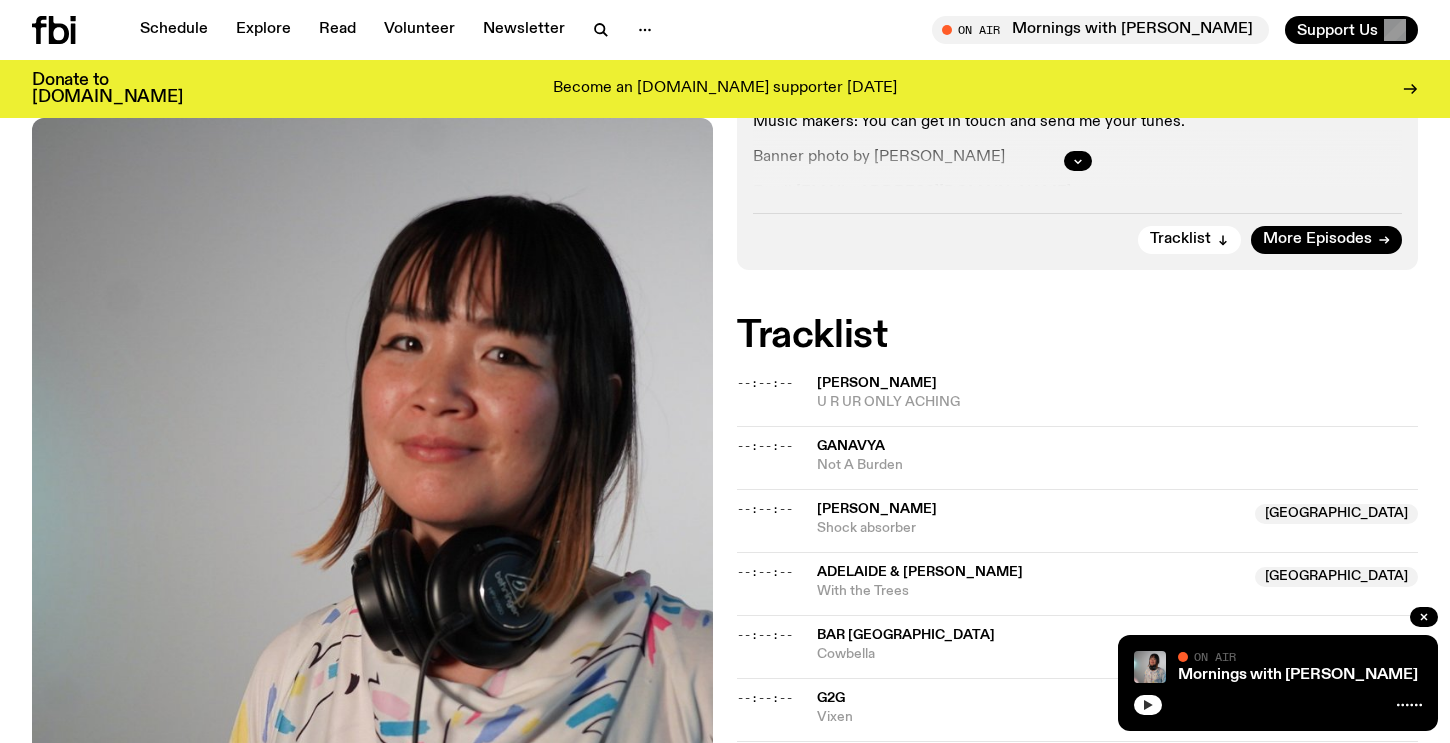click 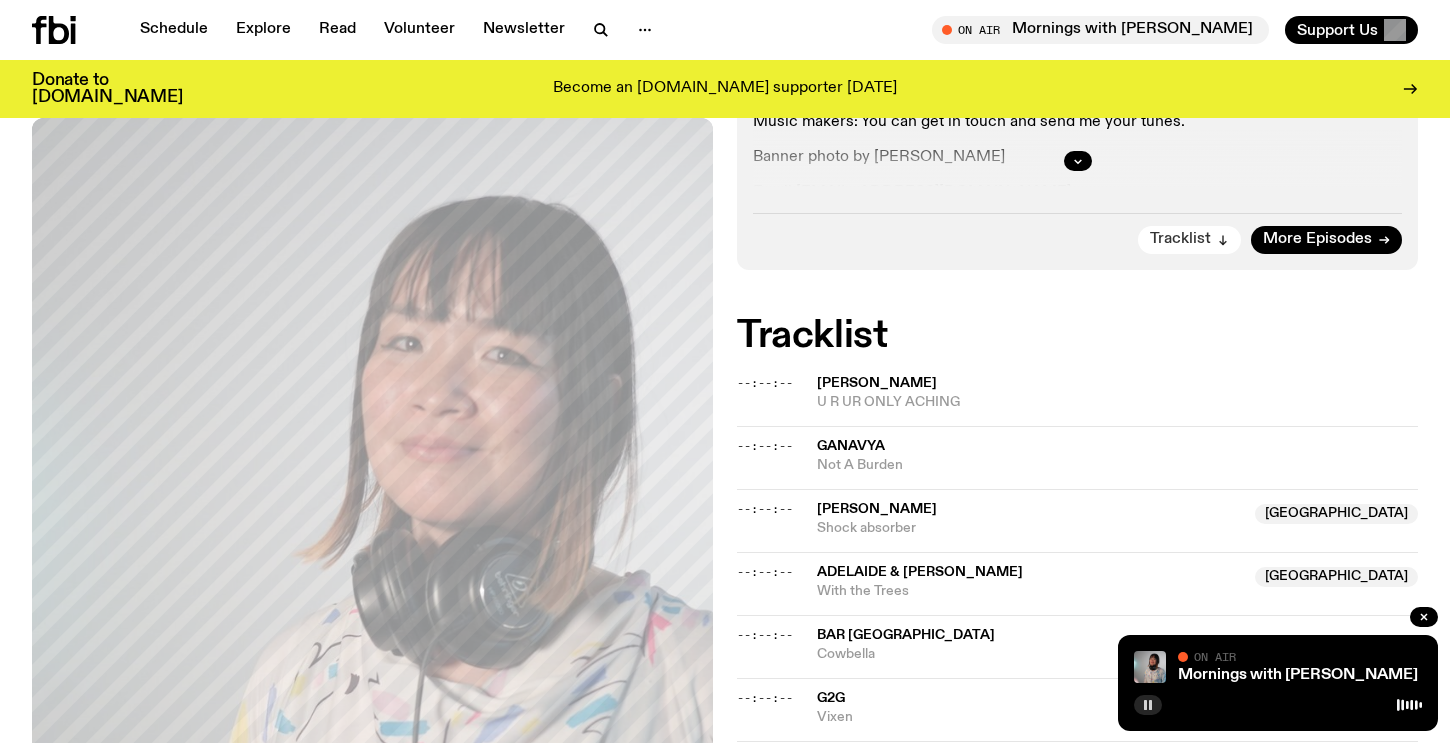 click on "Tracklist" at bounding box center [1180, 239] 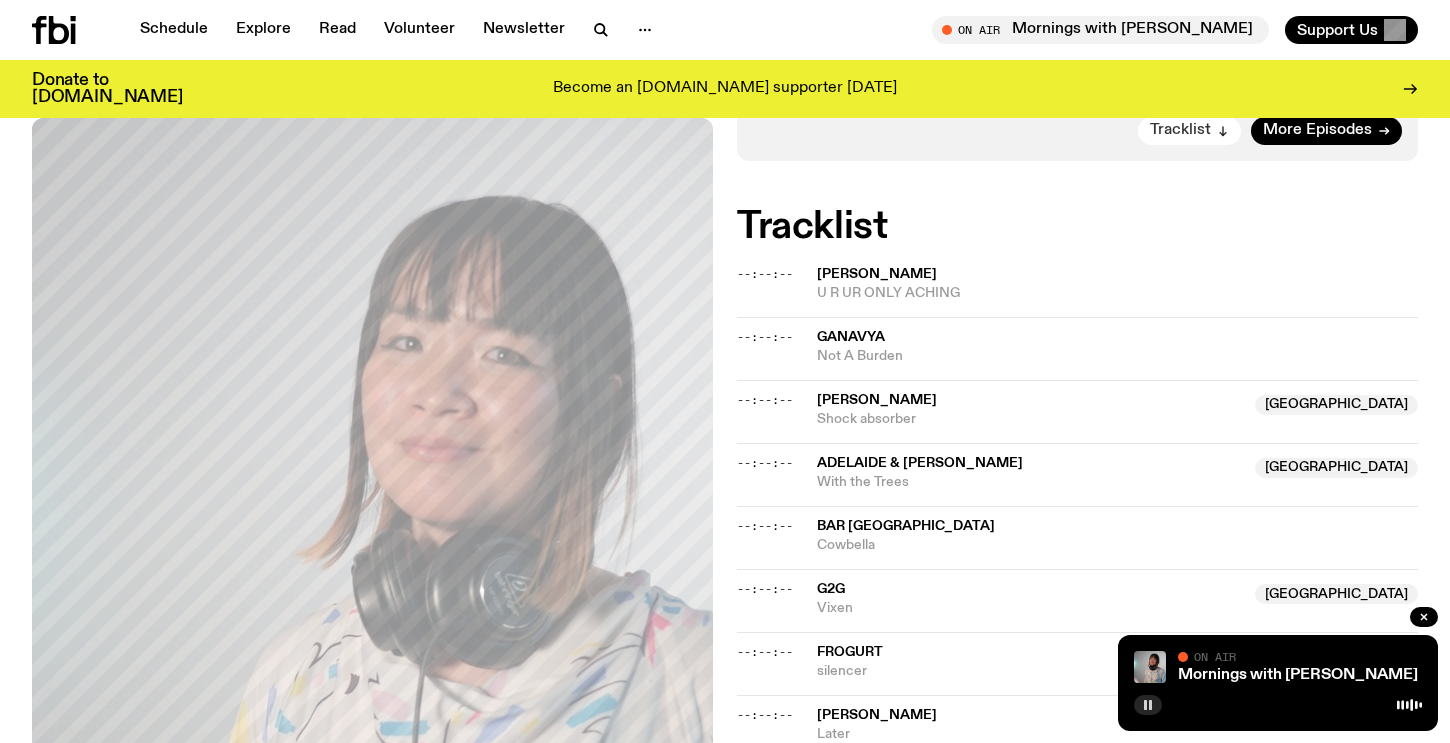 scroll, scrollTop: 776, scrollLeft: 0, axis: vertical 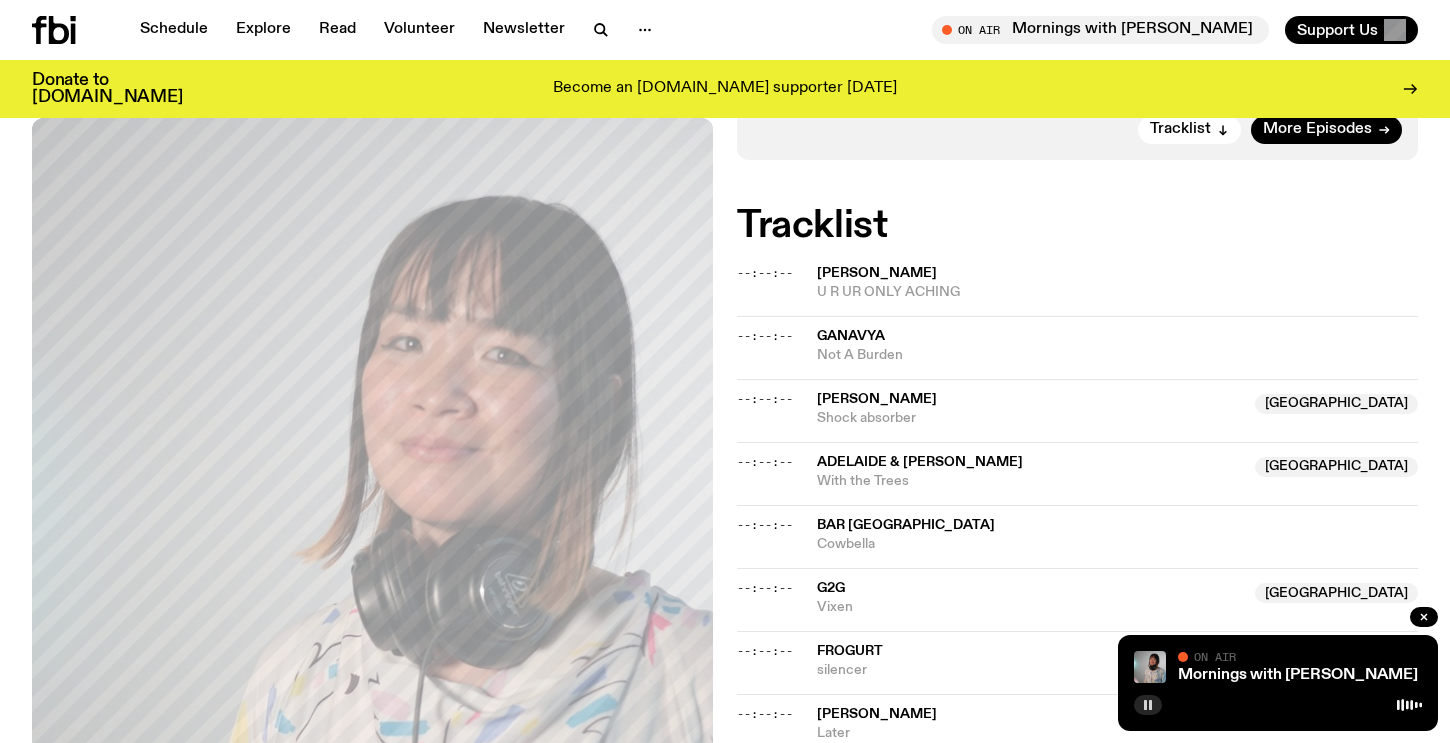 type 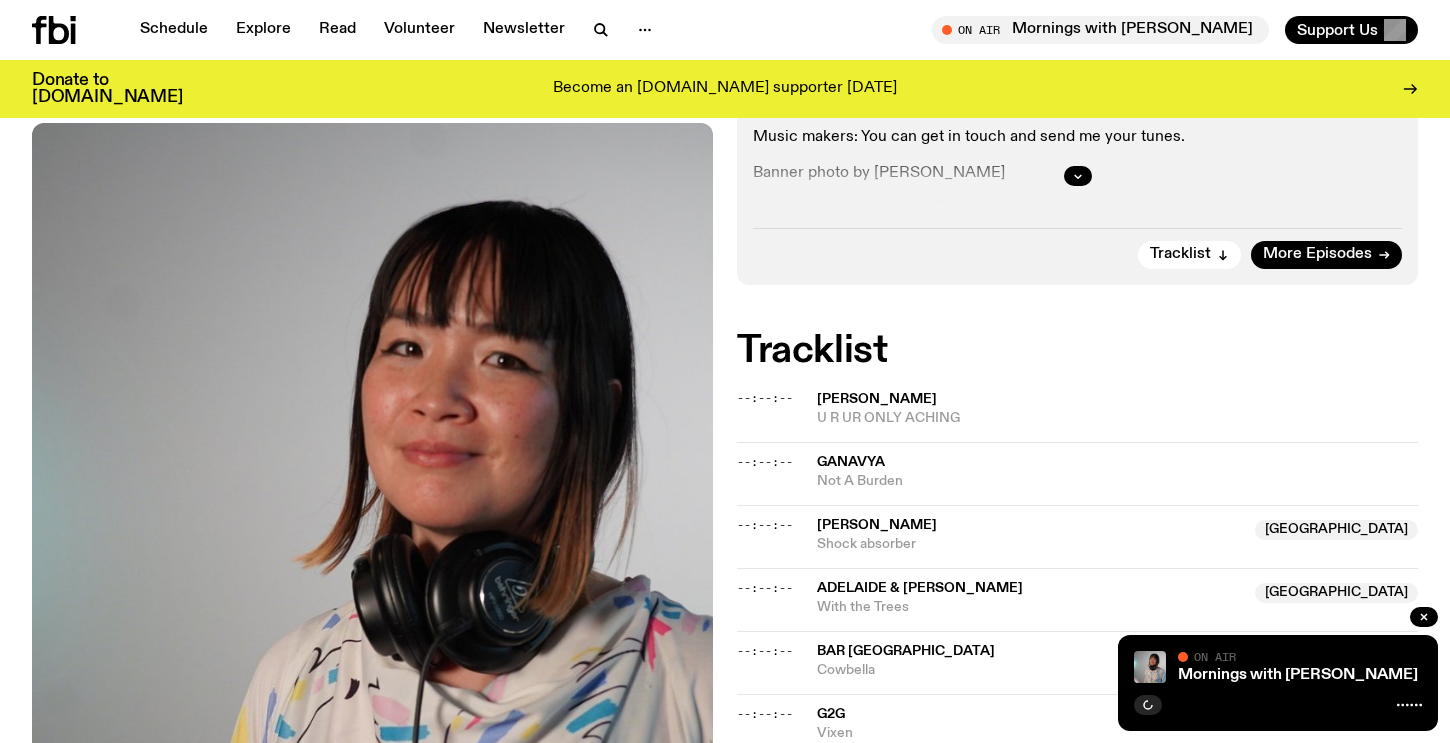 scroll, scrollTop: 653, scrollLeft: 0, axis: vertical 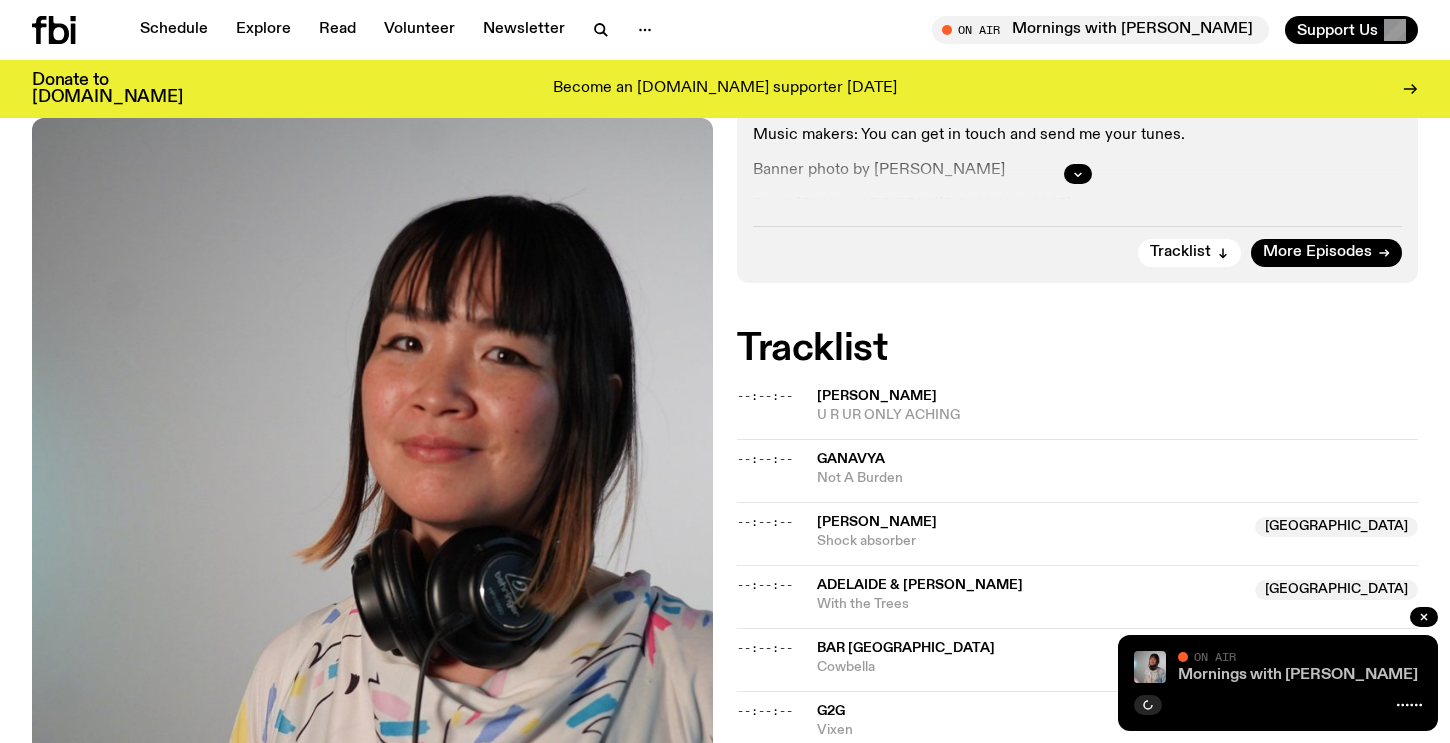 click on "Mornings with [PERSON_NAME]" 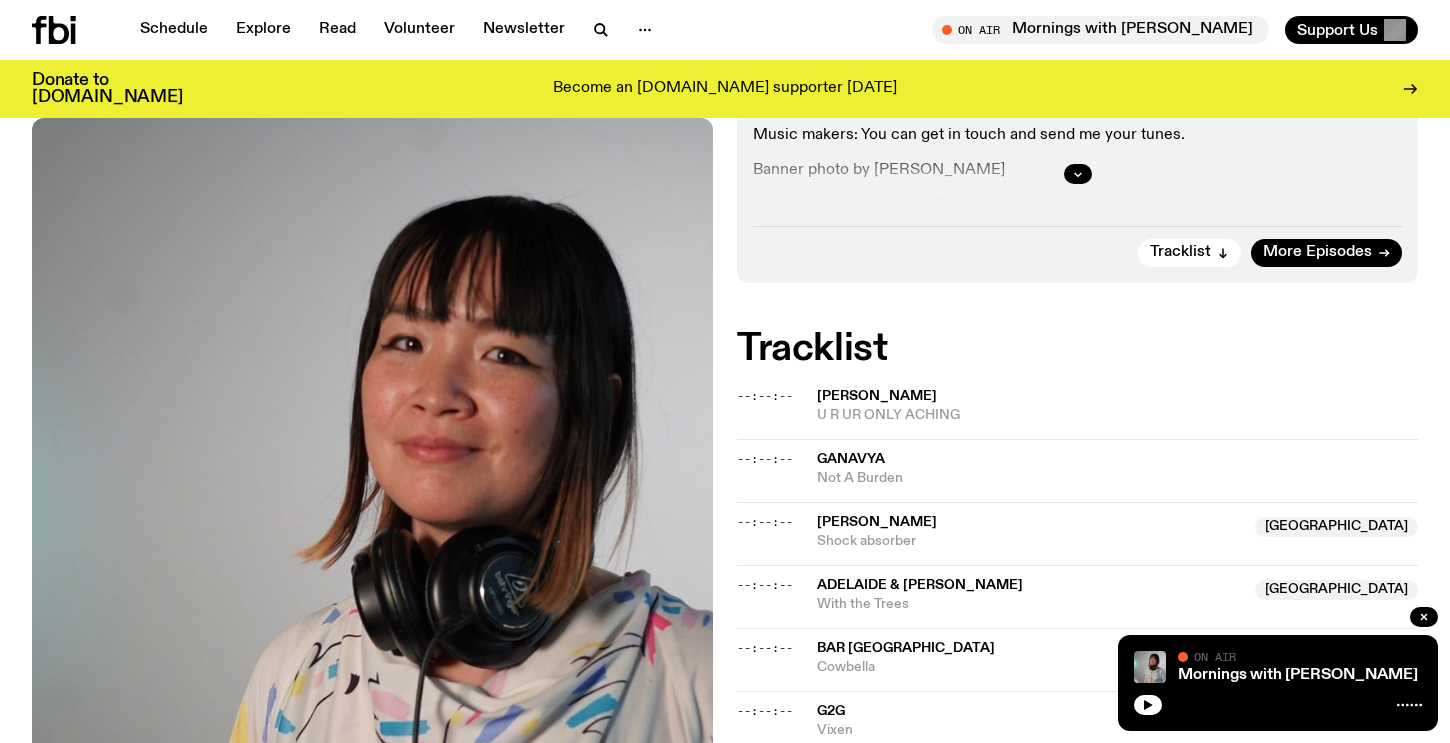 click 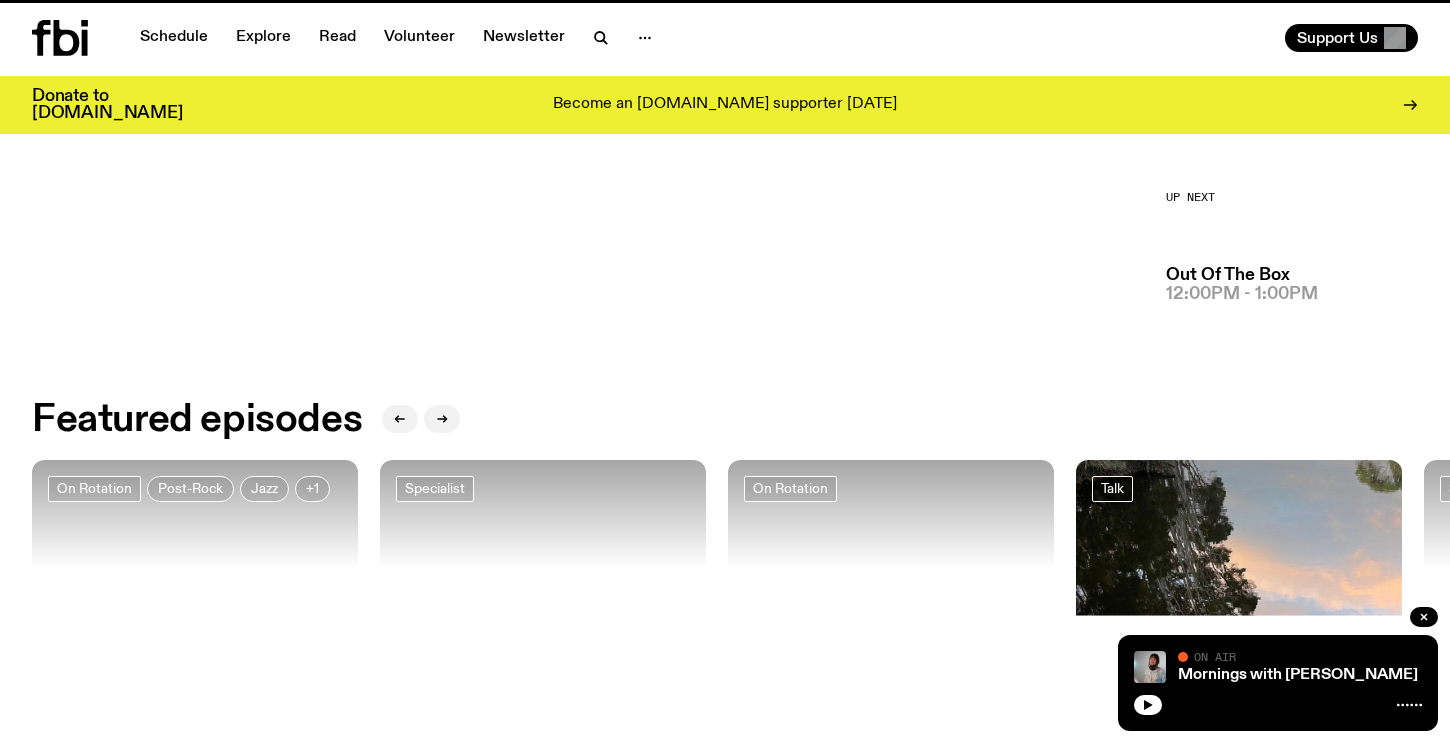 scroll, scrollTop: 0, scrollLeft: 0, axis: both 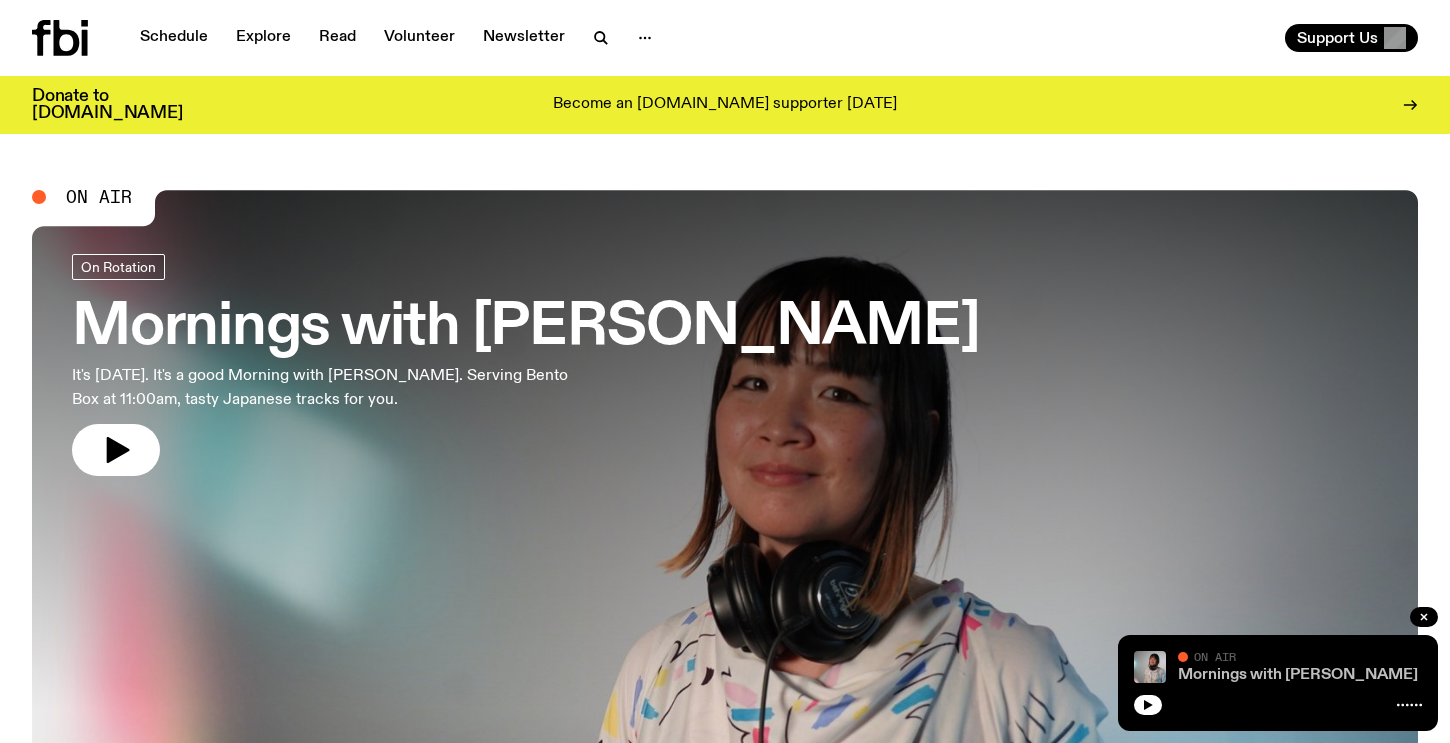 click on "Mornings with [PERSON_NAME]" 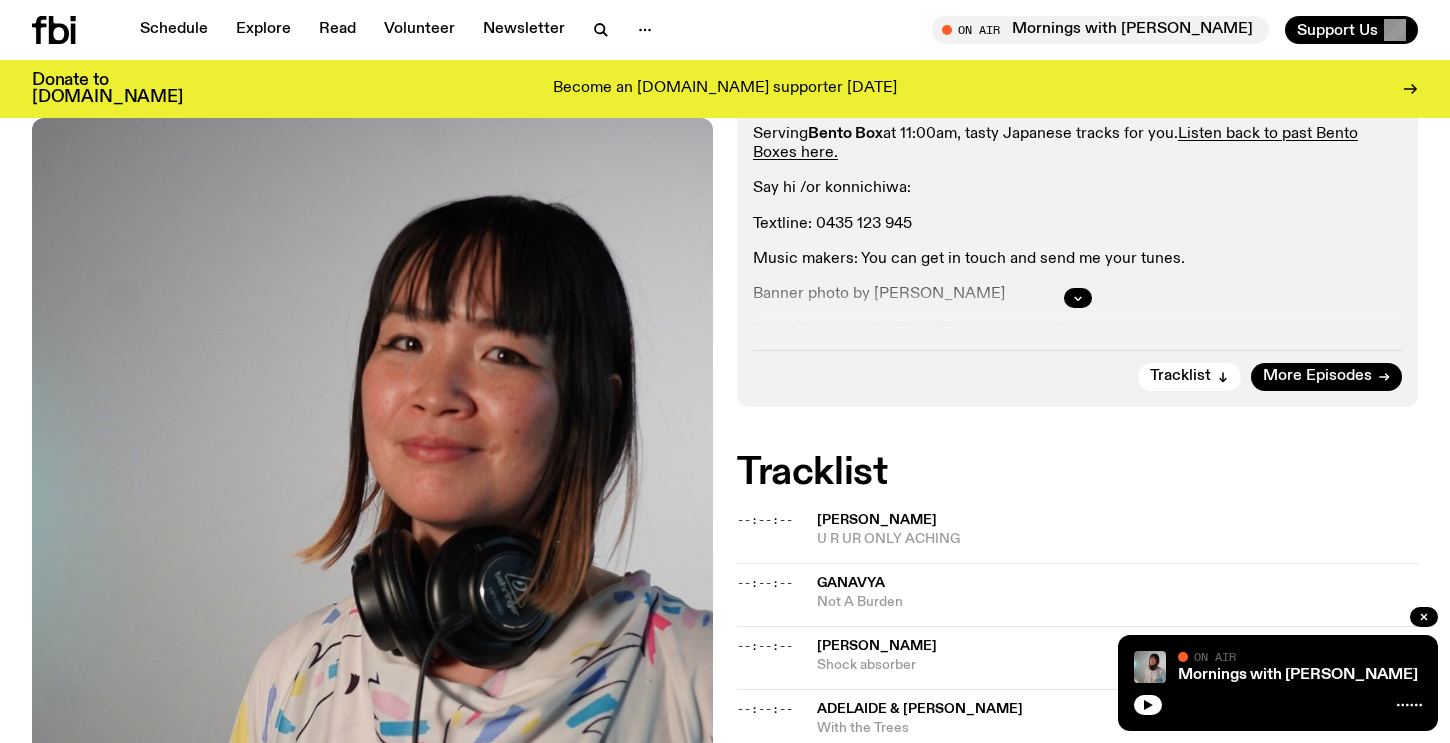 scroll, scrollTop: 527, scrollLeft: 0, axis: vertical 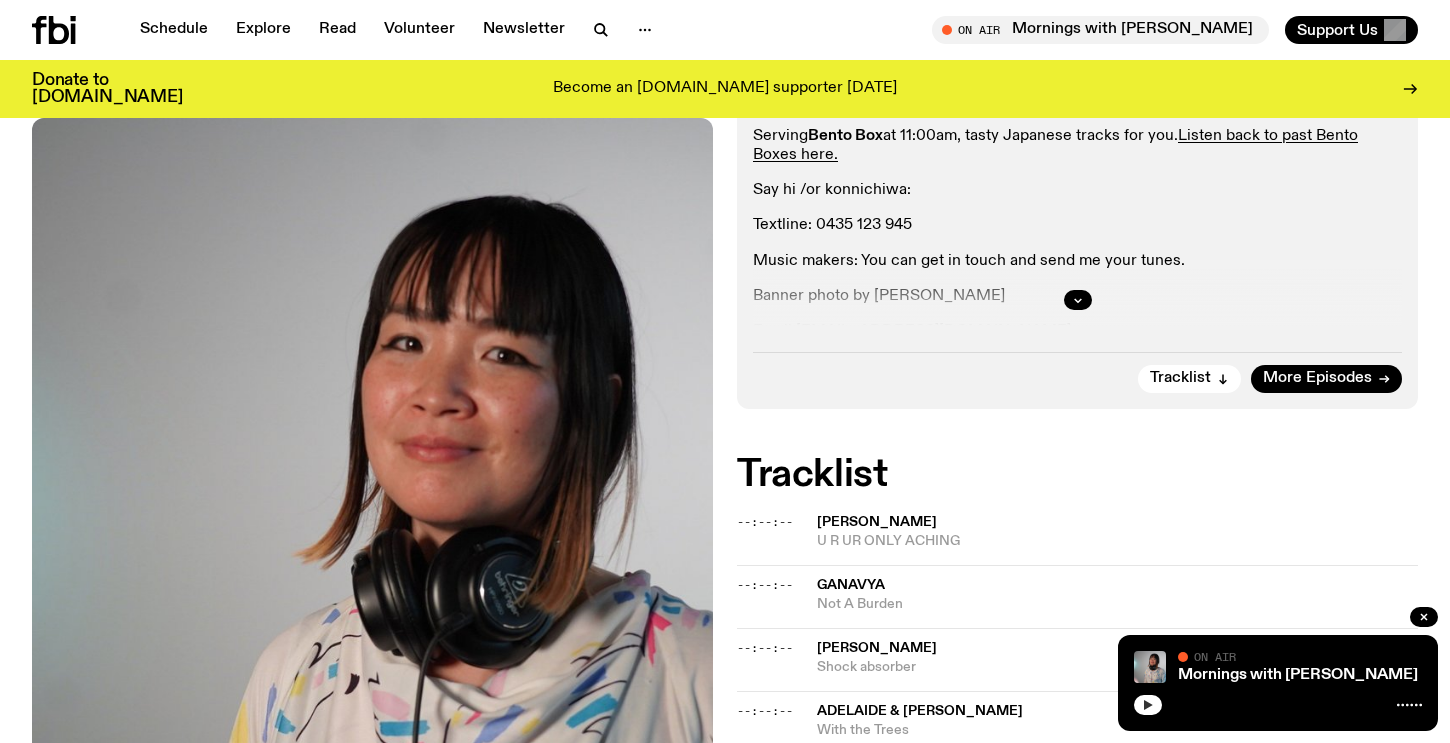 click 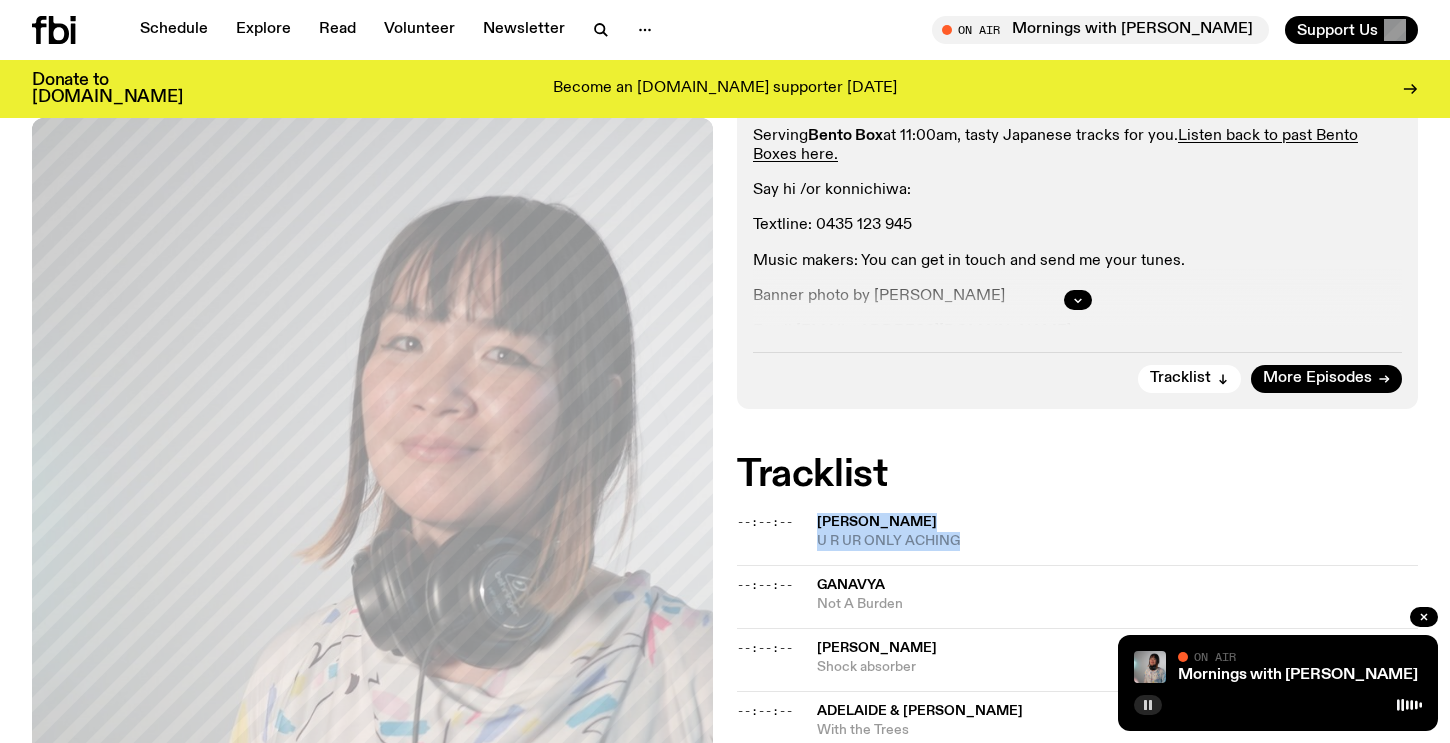 drag, startPoint x: 997, startPoint y: 457, endPoint x: 891, endPoint y: 408, distance: 116.777565 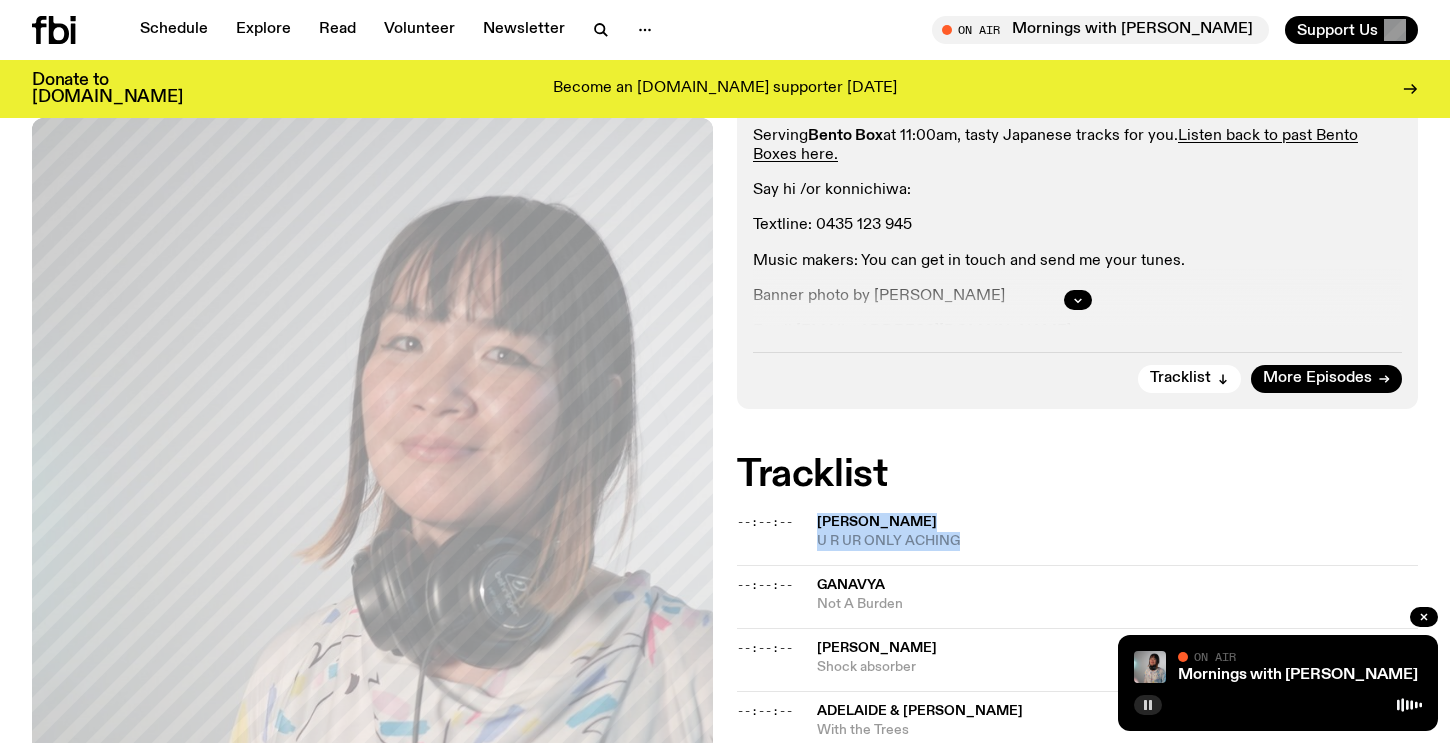 copy on "[PERSON_NAME] U R UR ONLY ACHING" 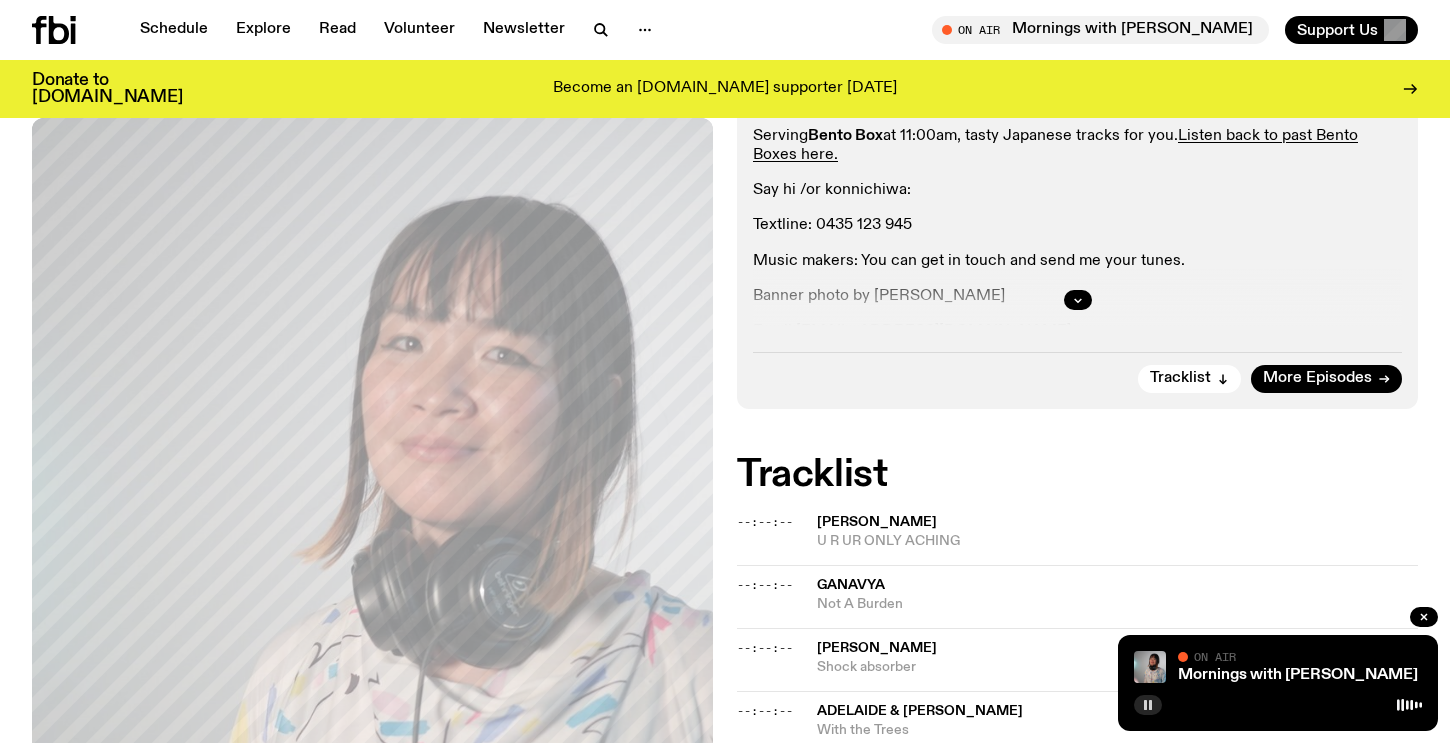 click on "Tracklist" at bounding box center [1077, 475] 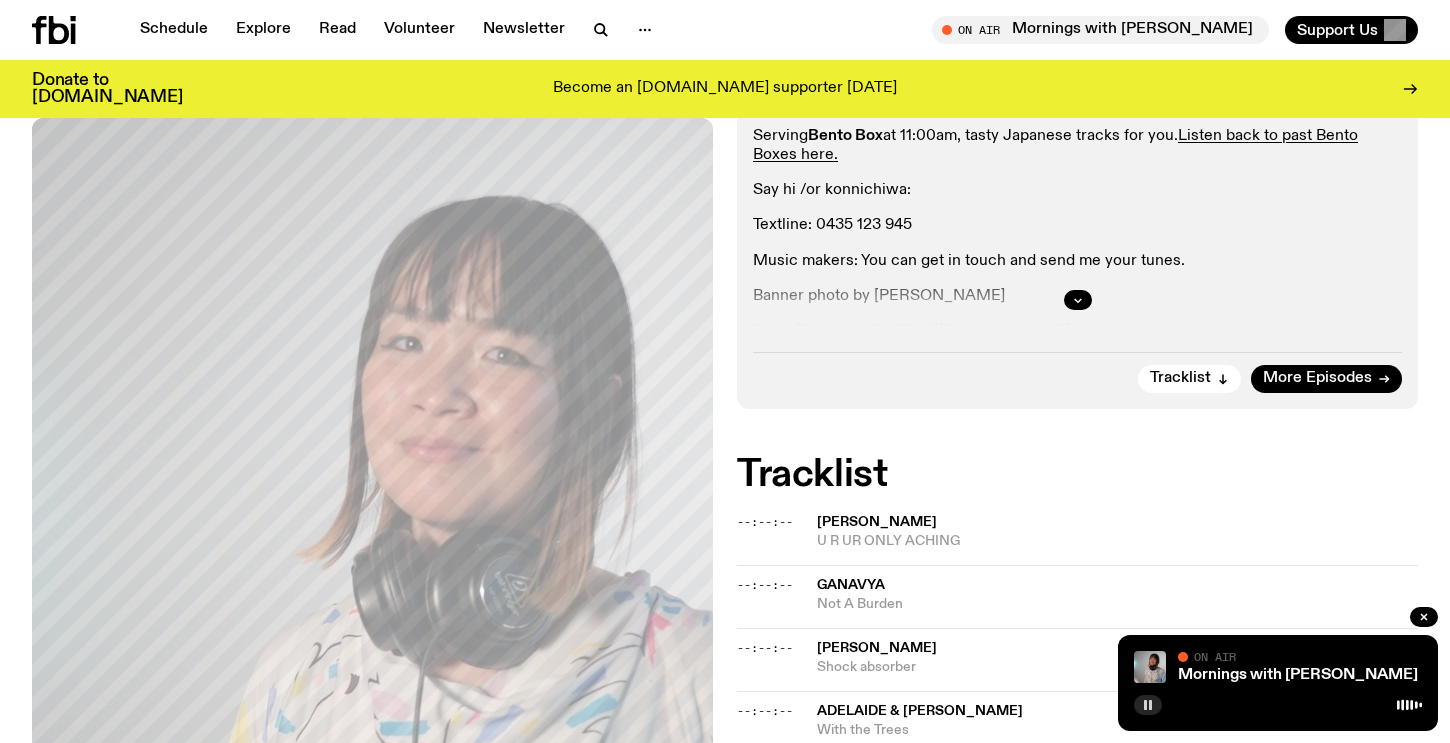 click at bounding box center [1148, 705] 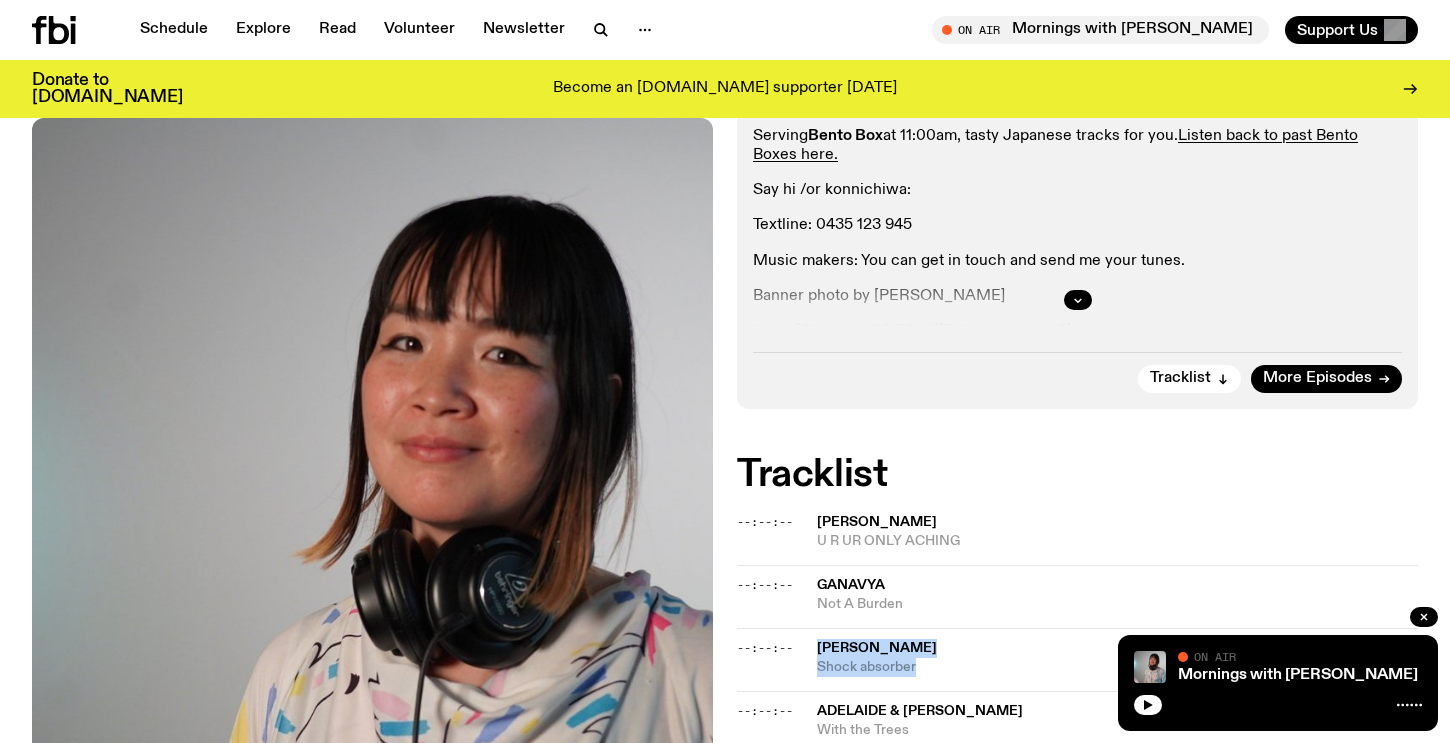drag, startPoint x: 925, startPoint y: 576, endPoint x: 816, endPoint y: 555, distance: 111.0045 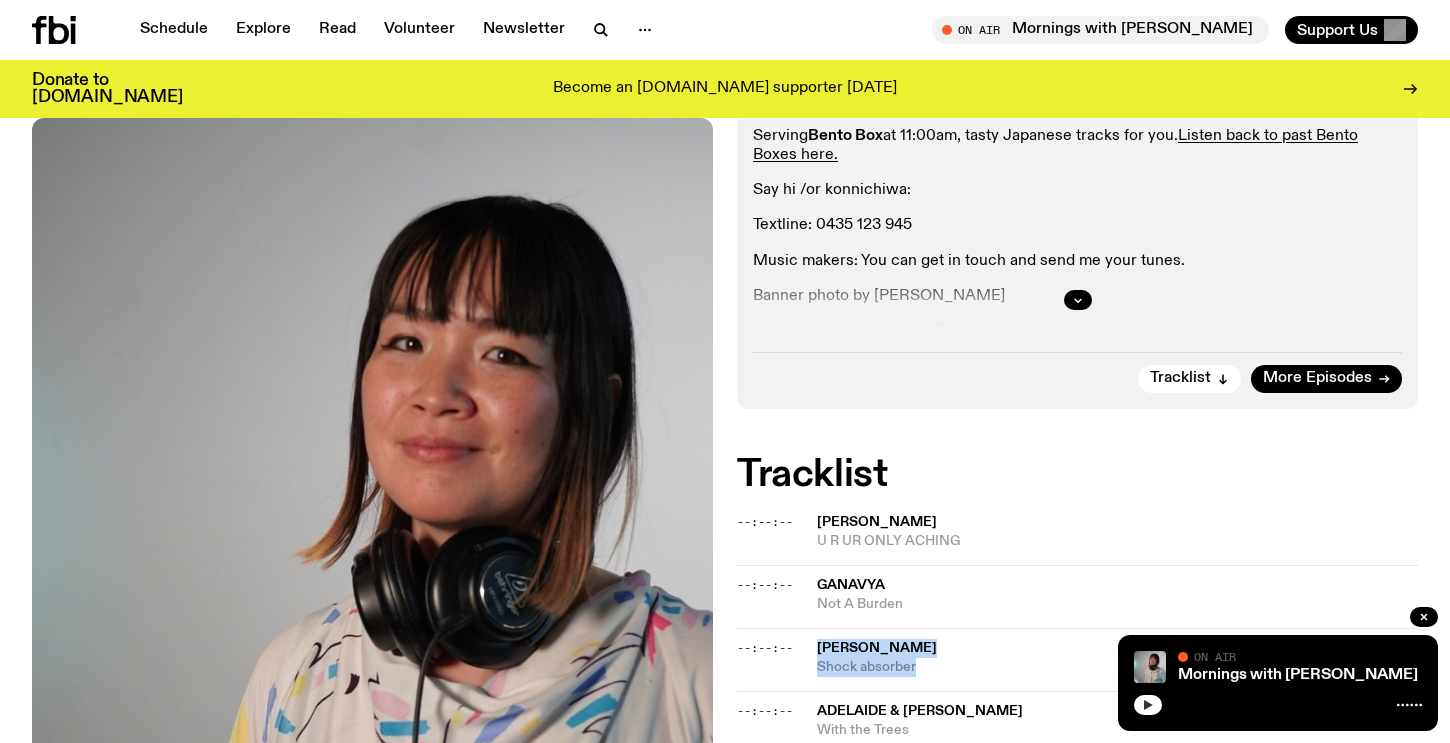click 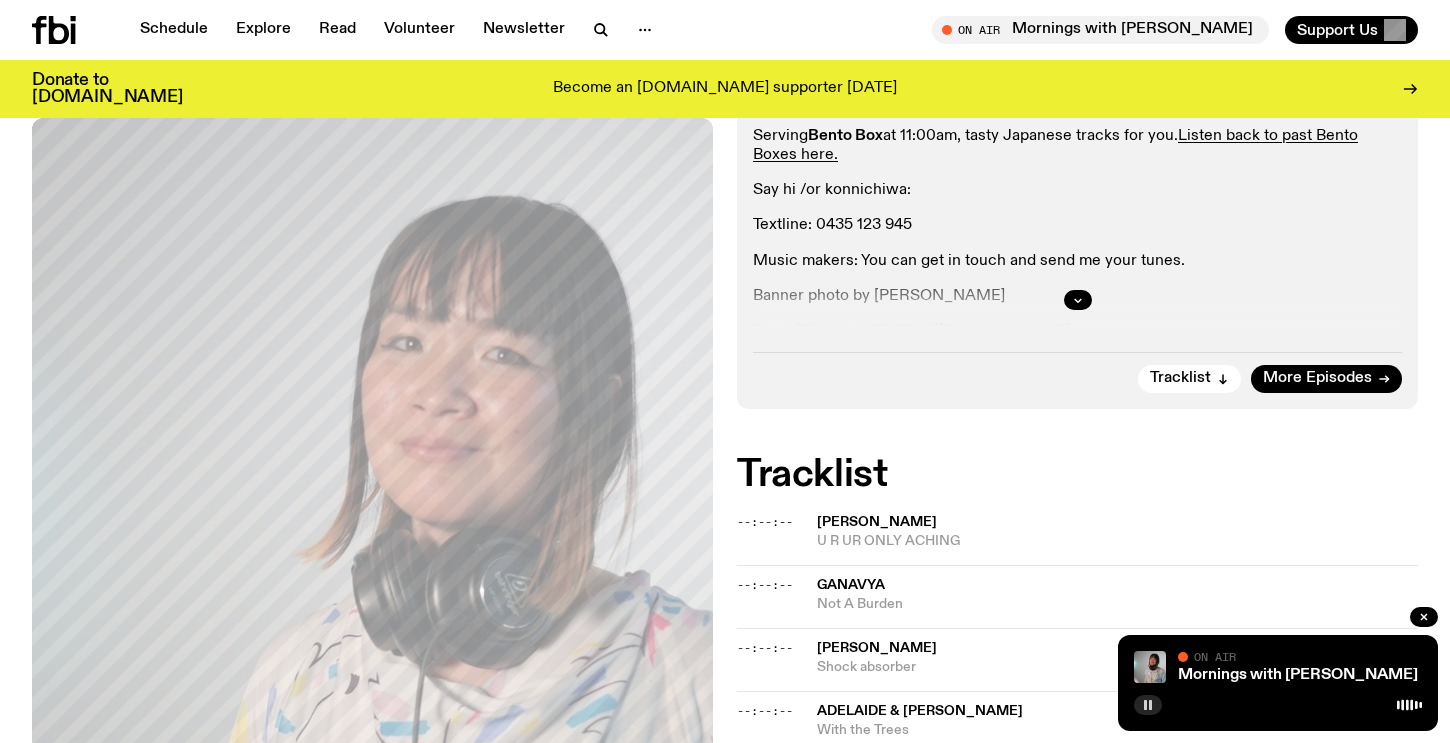 click on "On Air Now  On Rotation It's [DATE]. It's a good Morning. Serving  Bento Box  at 11:00am, tasty Japanese tracks for you.  Listen back to past Bento Boxes here. Say hi /or konnichiwa:  Textline: 0435 123 945 Music makers: You can get in touch and send me your tunes.  Banner photo by [PERSON_NAME]  Email:  [EMAIL_ADDRESS][DOMAIN_NAME] Tracklist More Episodes" at bounding box center (1077, 178) 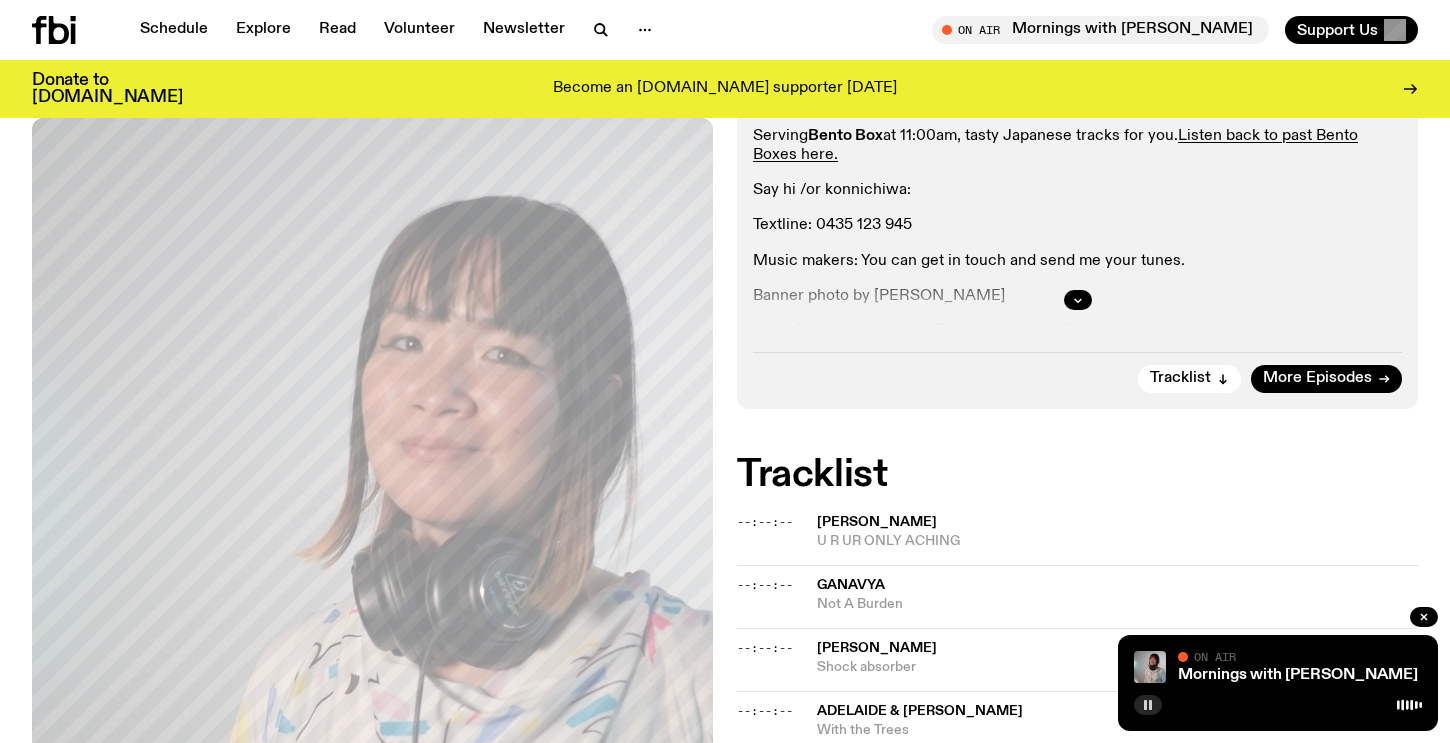 scroll, scrollTop: 621, scrollLeft: 0, axis: vertical 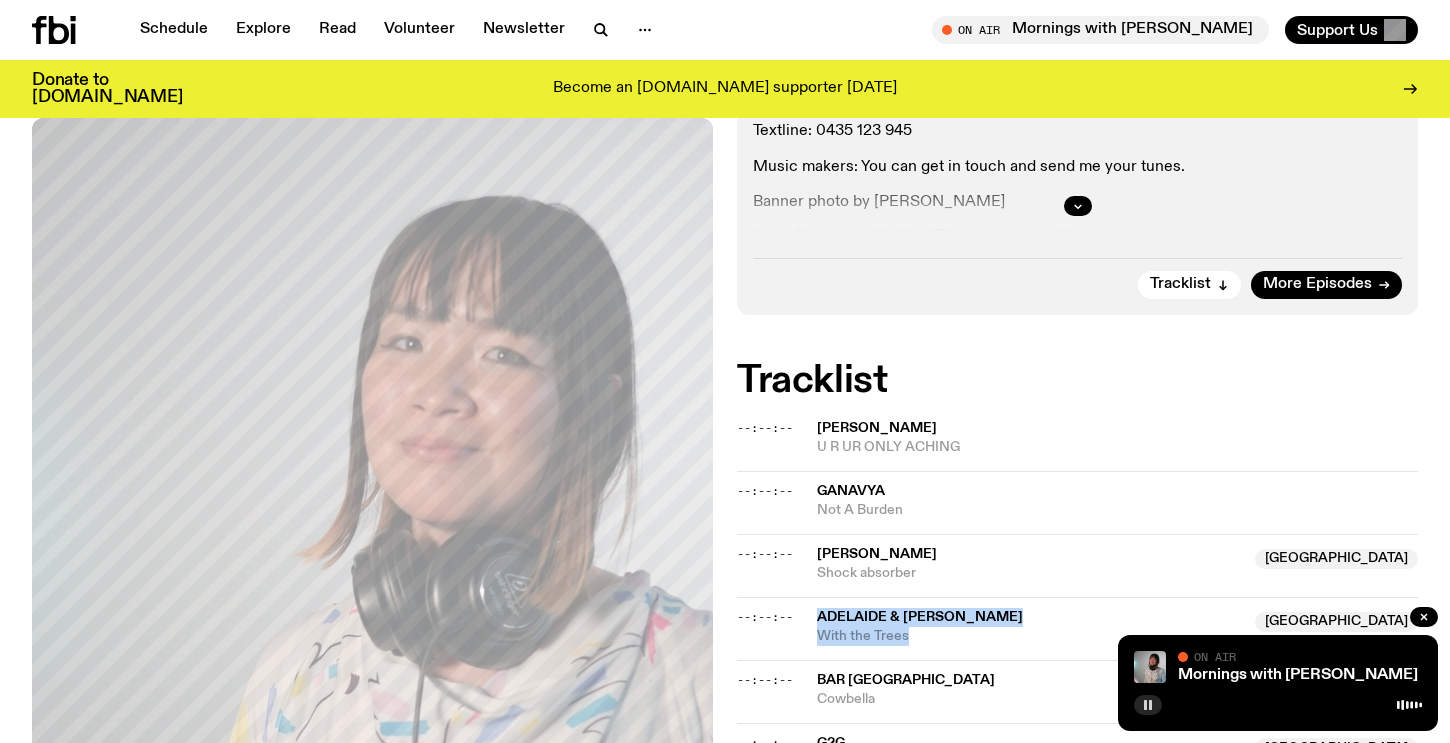 drag, startPoint x: 931, startPoint y: 557, endPoint x: 820, endPoint y: 518, distance: 117.65203 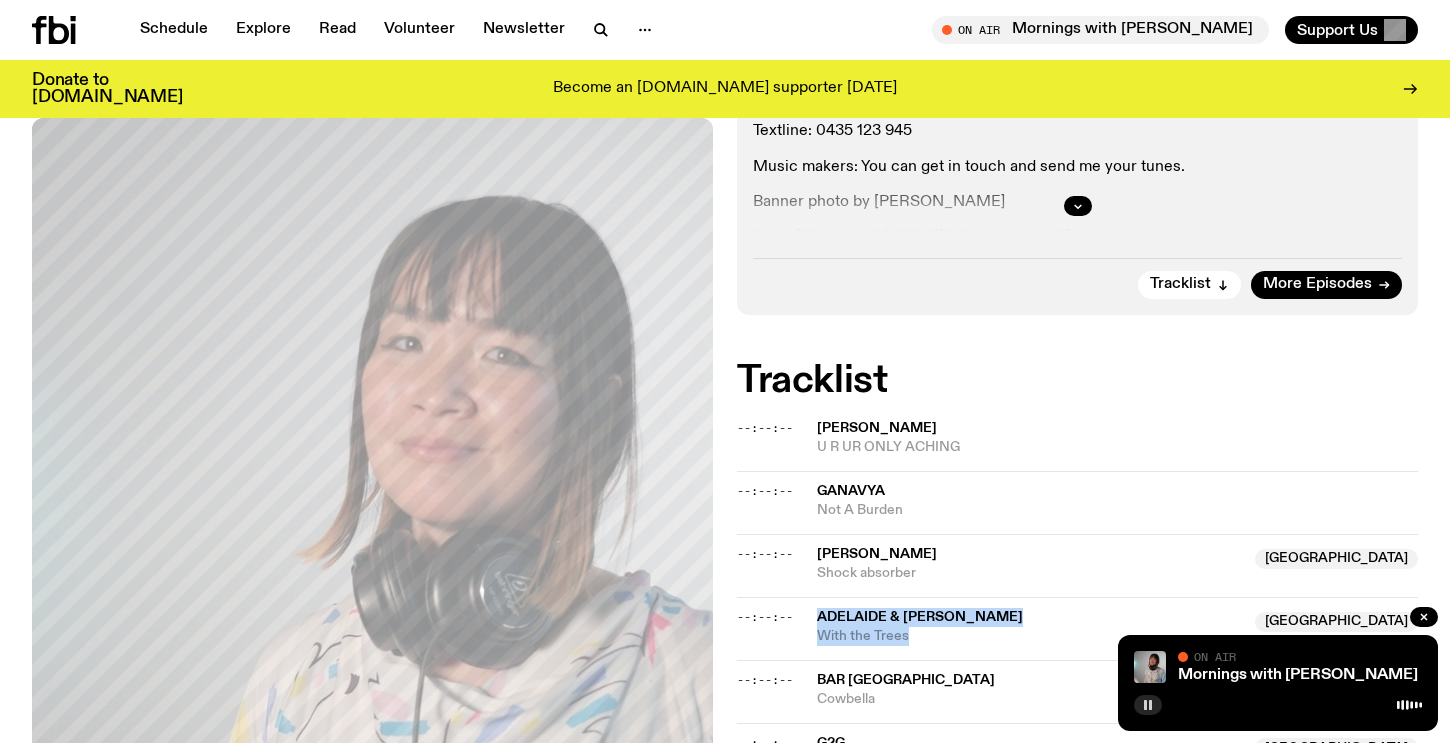copy on "Adelaide & [PERSON_NAME]  Australia  With the Trees" 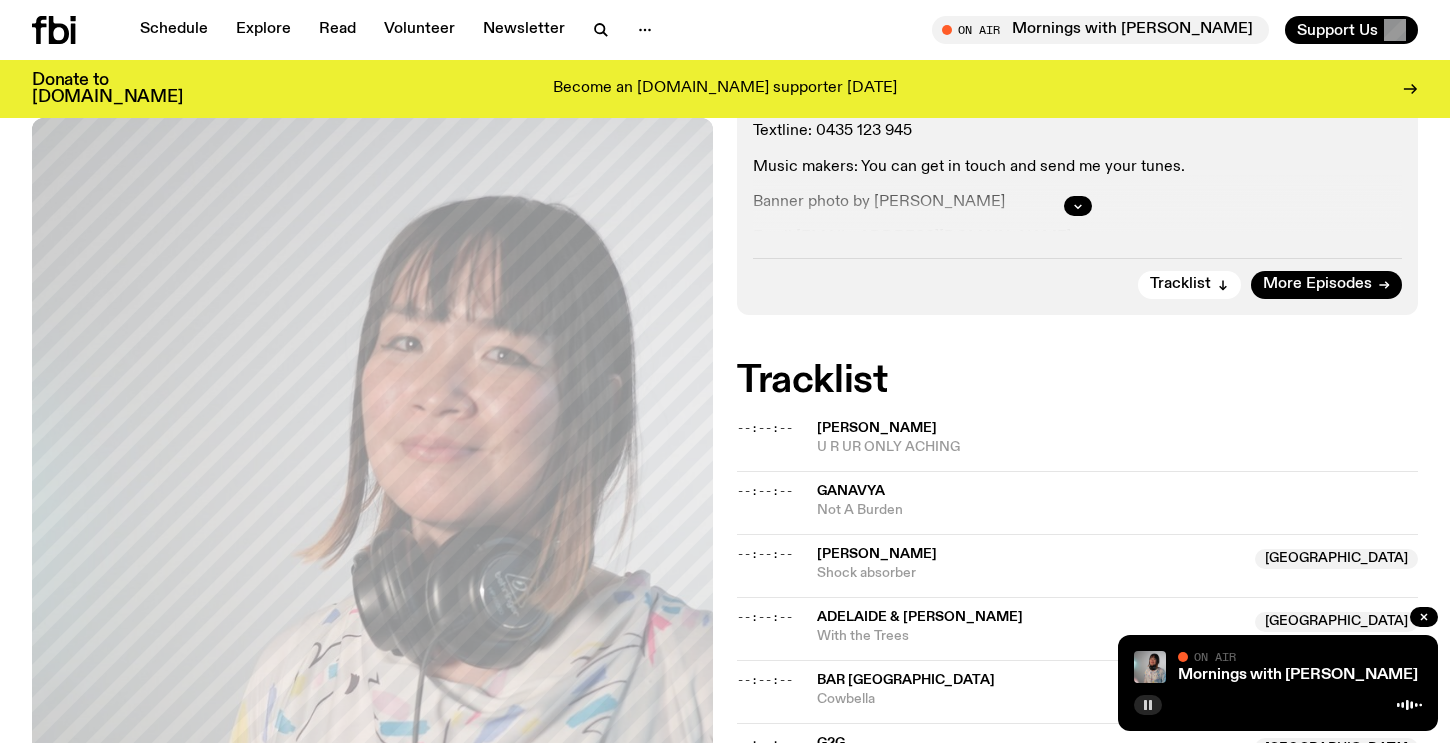 click on "On Air Now  On Rotation It's [DATE]. It's a good Morning. Serving  Bento Box  at 11:00am, tasty Japanese tracks for you.  Listen back to past Bento Boxes here. Say hi /or konnichiwa:  Textline: 0435 123 945 Music makers: You can get in touch and send me your tunes.  Banner photo by [PERSON_NAME]  Email:  [EMAIL_ADDRESS][DOMAIN_NAME] Tracklist More Episodes Tracklist --:--:-- [PERSON_NAME] U R UR ONLY ACHING --:--:-- [GEOGRAPHIC_DATA] Not A Burden --:--:-- [PERSON_NAME]  [GEOGRAPHIC_DATA]  Shock absorber  [GEOGRAPHIC_DATA]  --:--:-- [GEOGRAPHIC_DATA] & [PERSON_NAME]  [GEOGRAPHIC_DATA]  With the Trees  [GEOGRAPHIC_DATA]  --:--:-- bar [GEOGRAPHIC_DATA] [GEOGRAPHIC_DATA] --:--:-- G2g  [GEOGRAPHIC_DATA]  [GEOGRAPHIC_DATA]  [GEOGRAPHIC_DATA]  --:--:-- [GEOGRAPHIC_DATA]  [GEOGRAPHIC_DATA]  silencer  [GEOGRAPHIC_DATA]  --:--:-- [PERSON_NAME] Later --:--:-- U.S. Girls Walking Song --:--:-- Wet Kiss  [GEOGRAPHIC_DATA]  Isn't Music Wonderful  [GEOGRAPHIC_DATA]  --:--:-- [PERSON_NAME][GEOGRAPHIC_DATA]  [GEOGRAPHIC_DATA]  [GEOGRAPHIC_DATA]  [GEOGRAPHIC_DATA]  --:--:-- BARKAA  [GEOGRAPHIC_DATA]  Ngamaka (feat. [PERSON_NAME])  NSW  --:--:-- BB Sabina Beyond --:--:-- [PERSON_NAME]  [GEOGRAPHIC_DATA]  See It Through  [GEOGRAPHIC_DATA]  --:--:-- MC Yallah & [PERSON_NAME] --:--:-- Bento Box --:--:-- 2am [PERSON_NAME]" 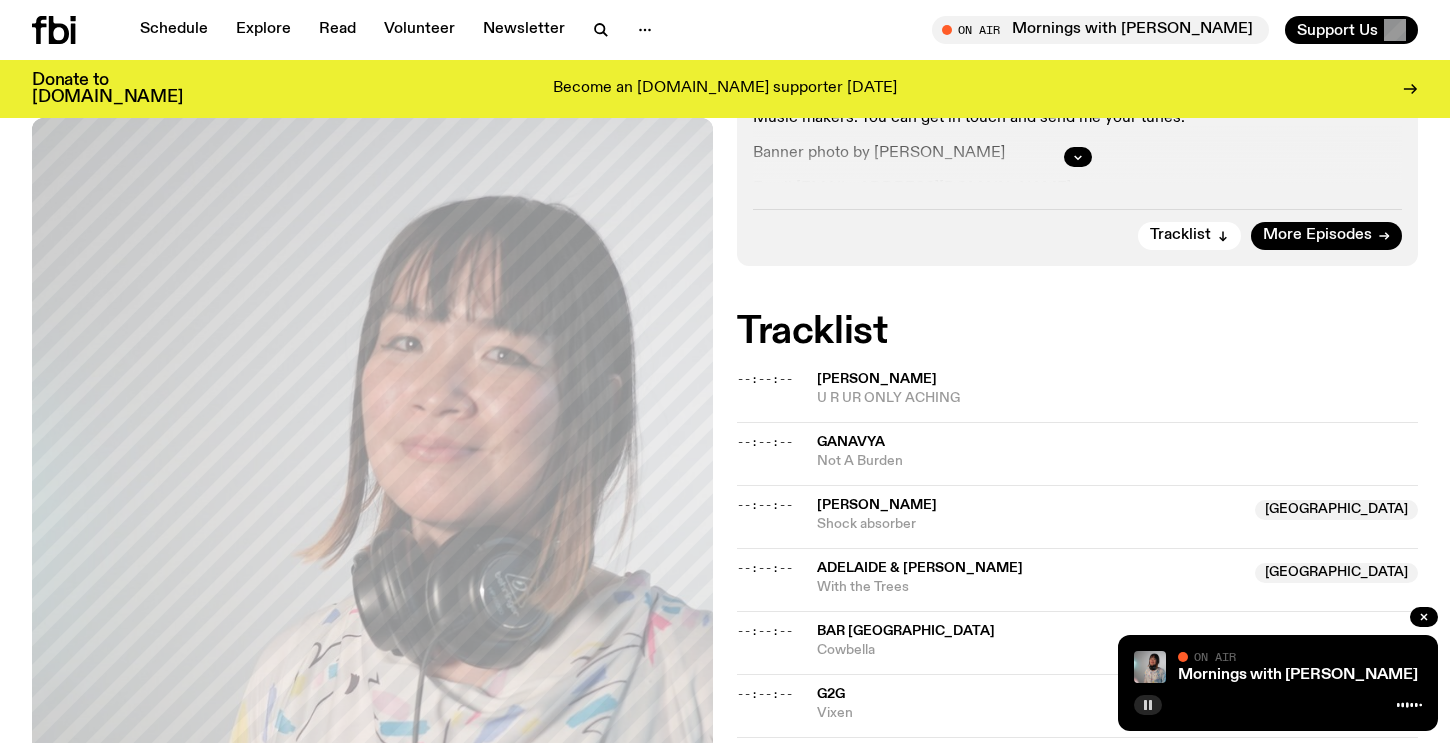 scroll, scrollTop: 677, scrollLeft: 0, axis: vertical 